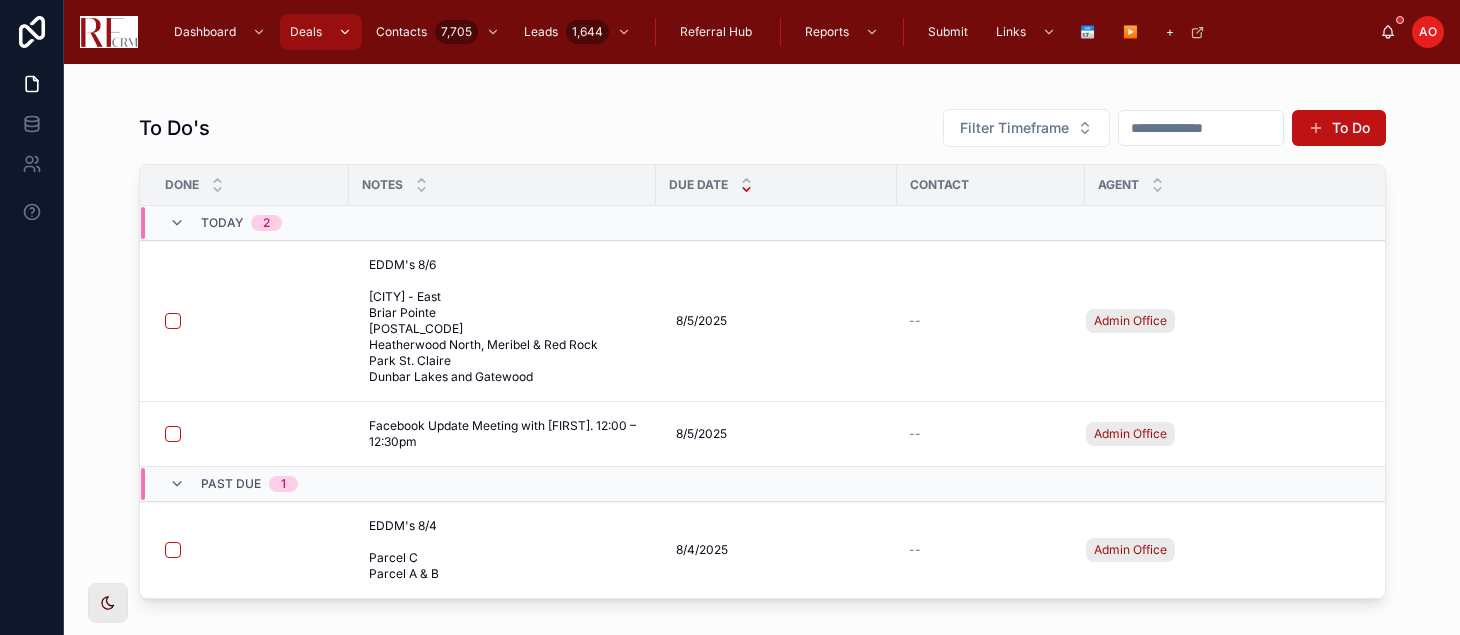scroll, scrollTop: 0, scrollLeft: 0, axis: both 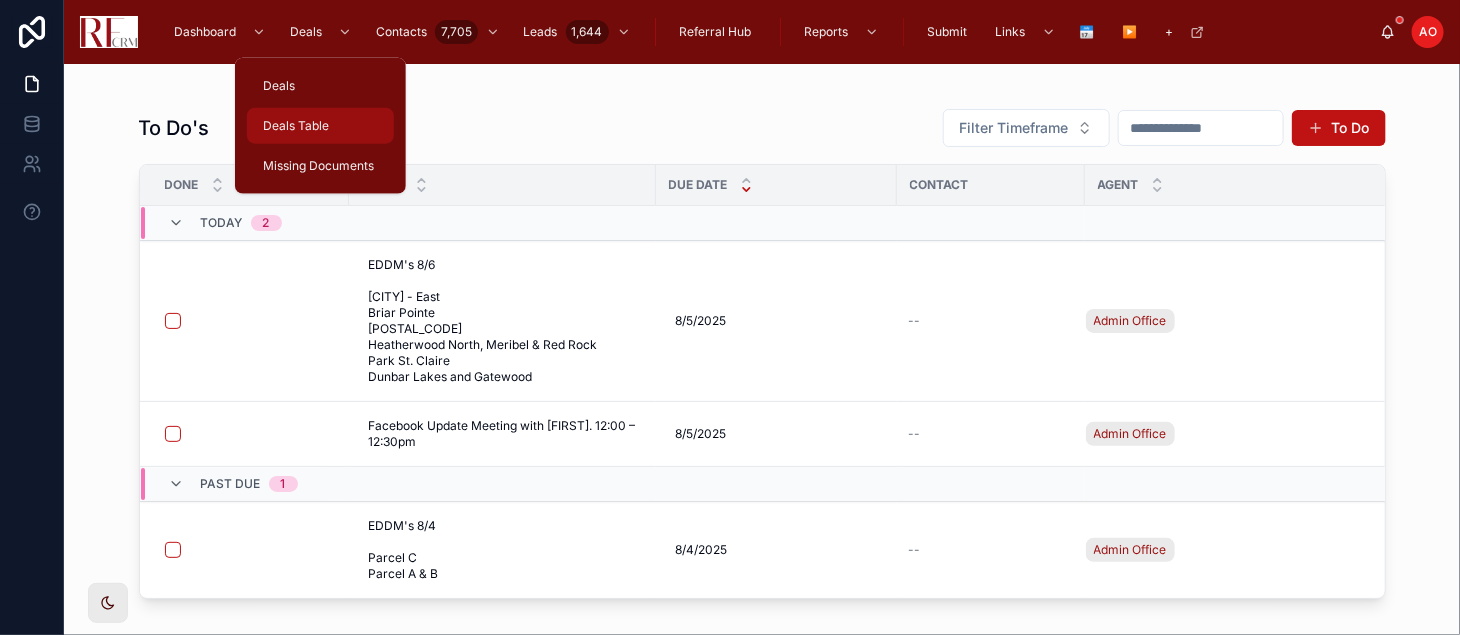 click on "Deals Table" at bounding box center (296, 126) 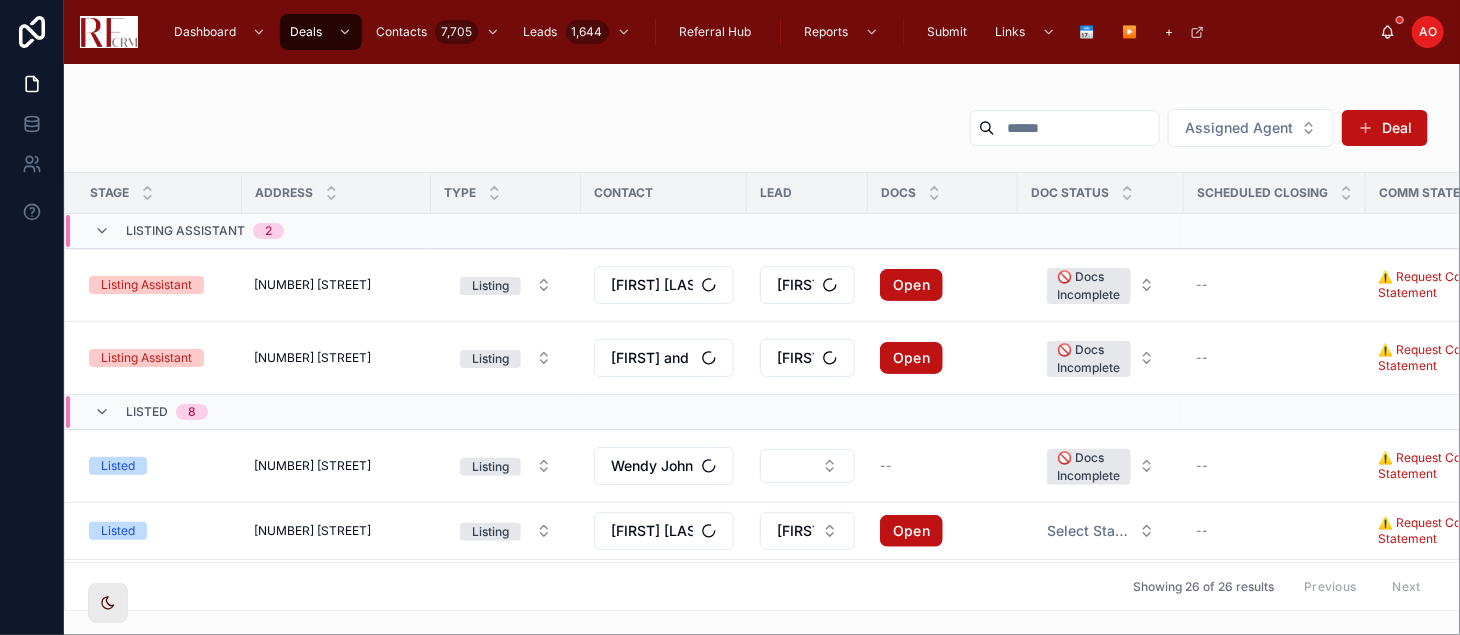 click at bounding box center [1077, 128] 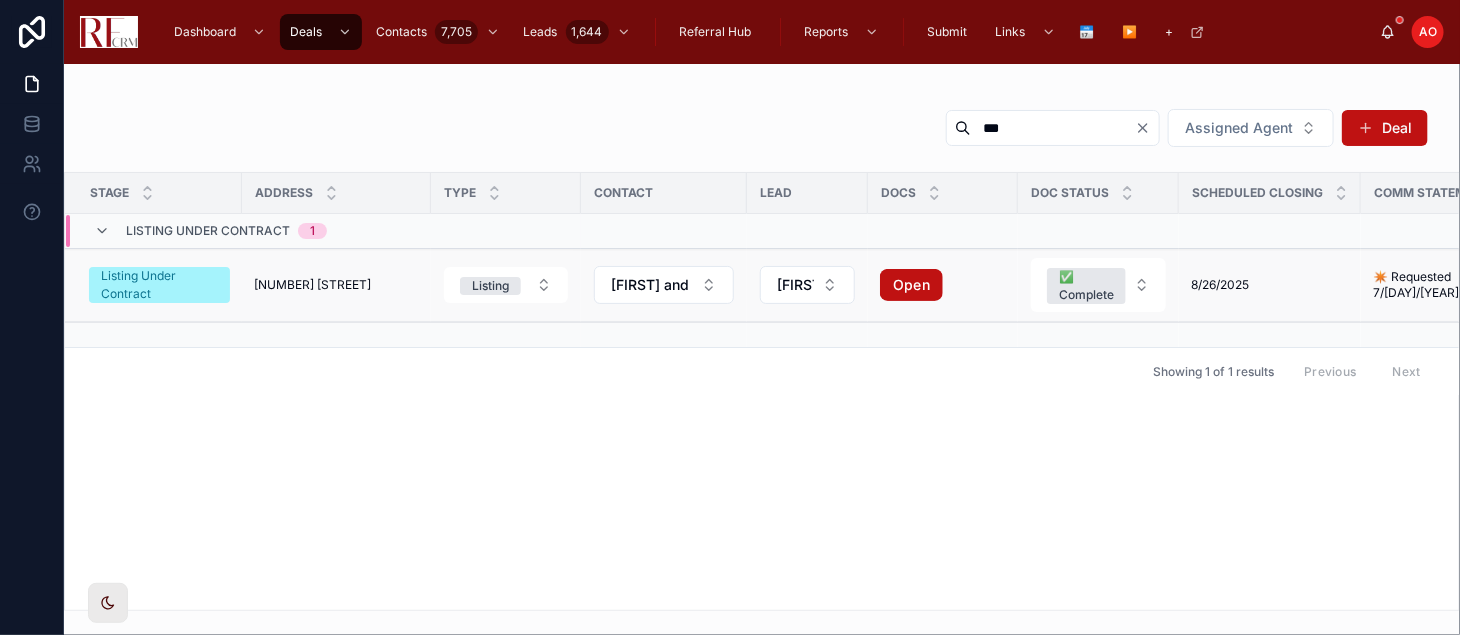 type on "***" 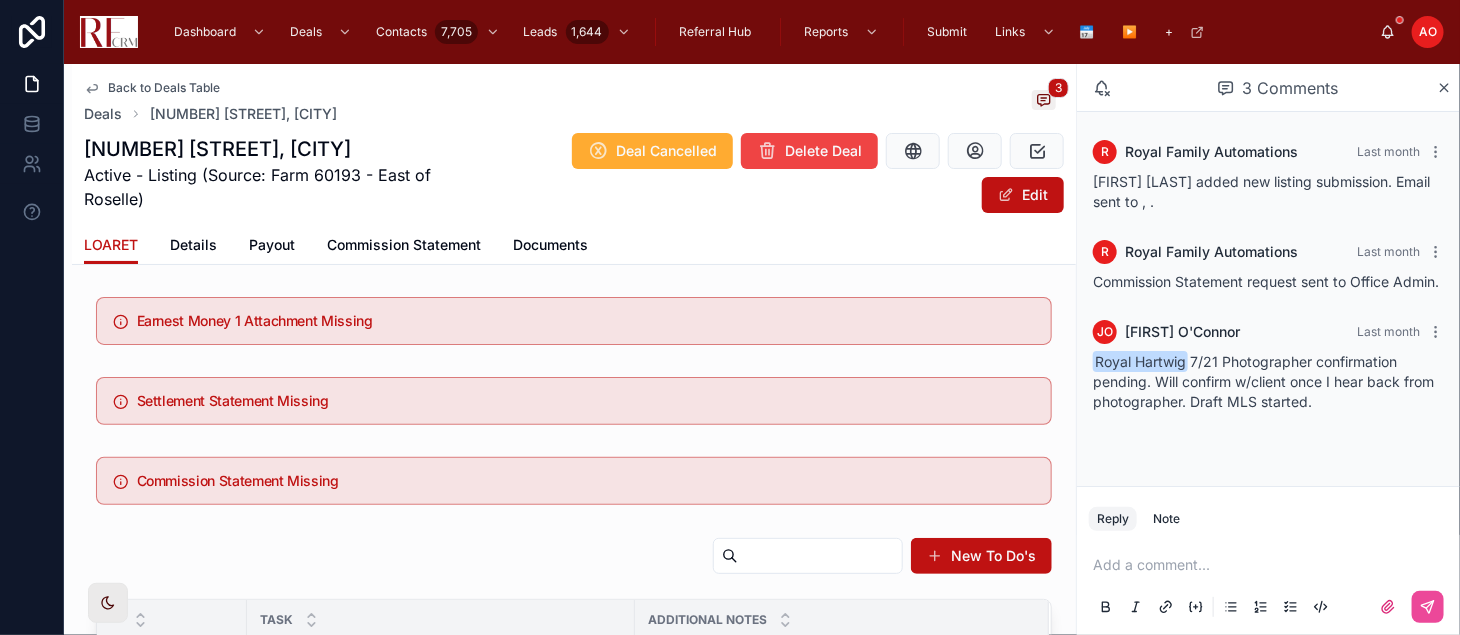 scroll, scrollTop: 29, scrollLeft: 0, axis: vertical 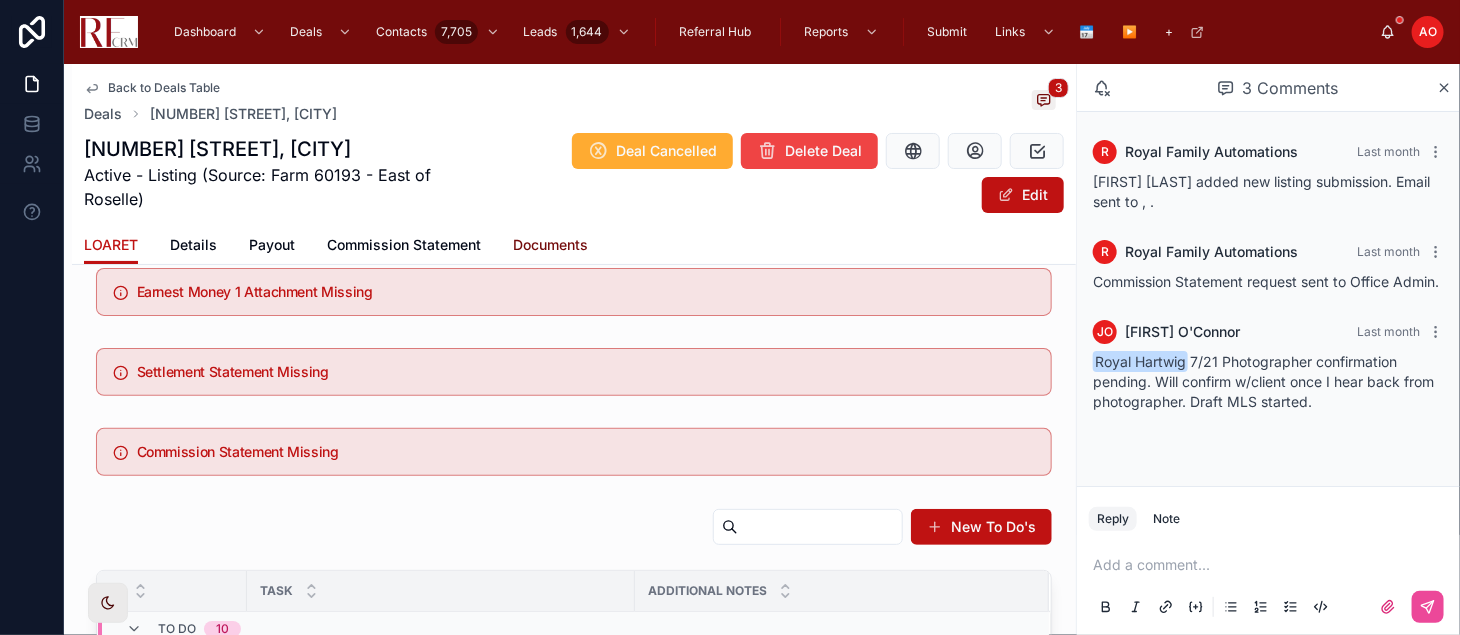 click on "Documents" at bounding box center [550, 245] 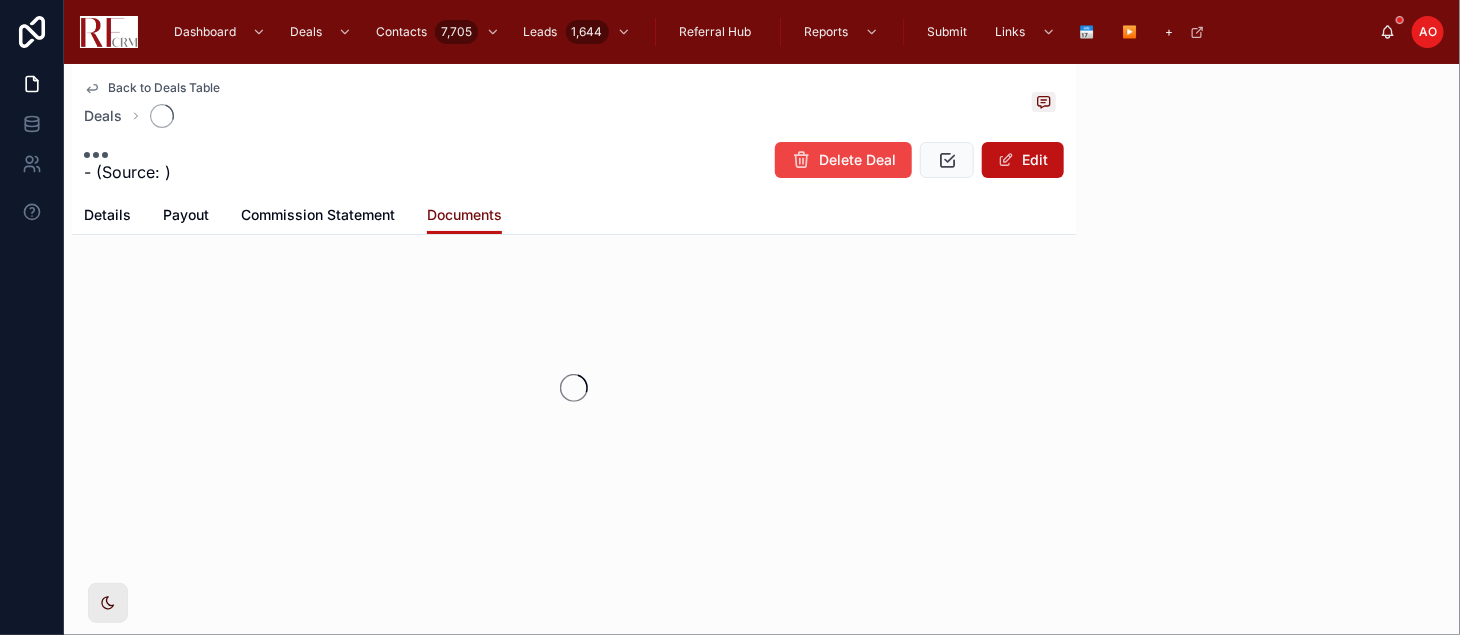 scroll, scrollTop: 0, scrollLeft: 0, axis: both 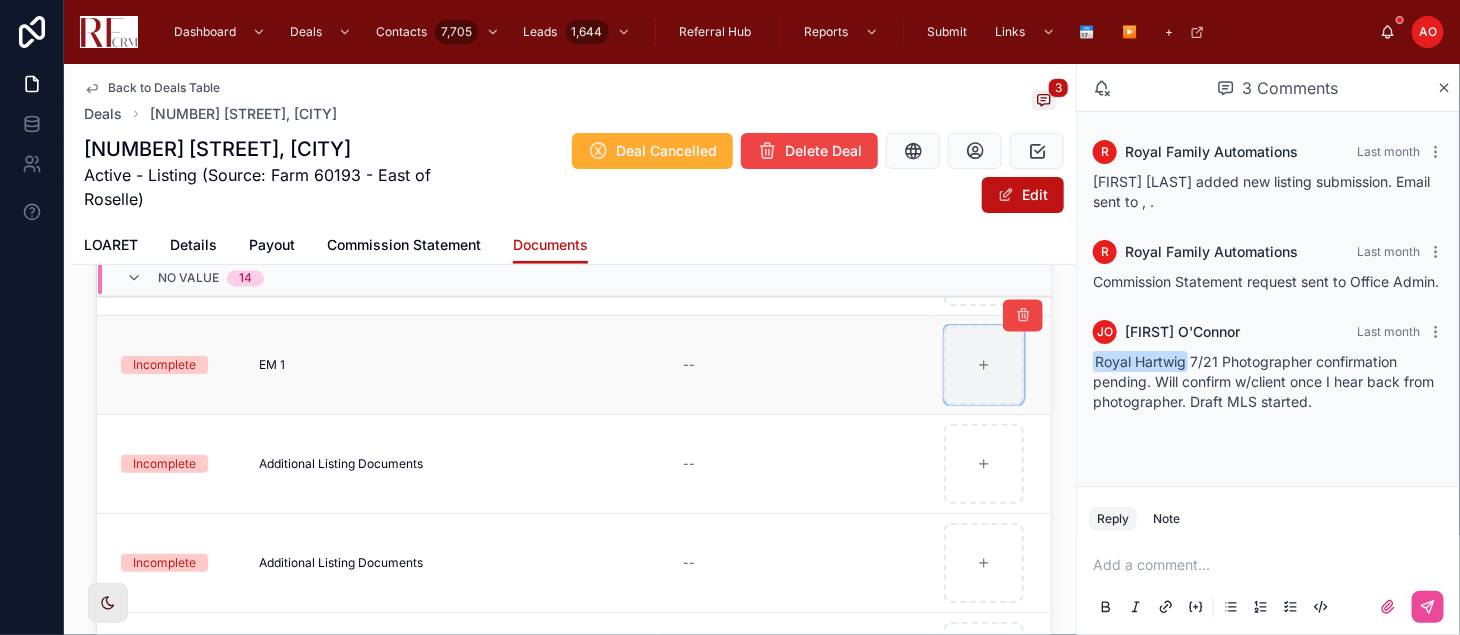 click 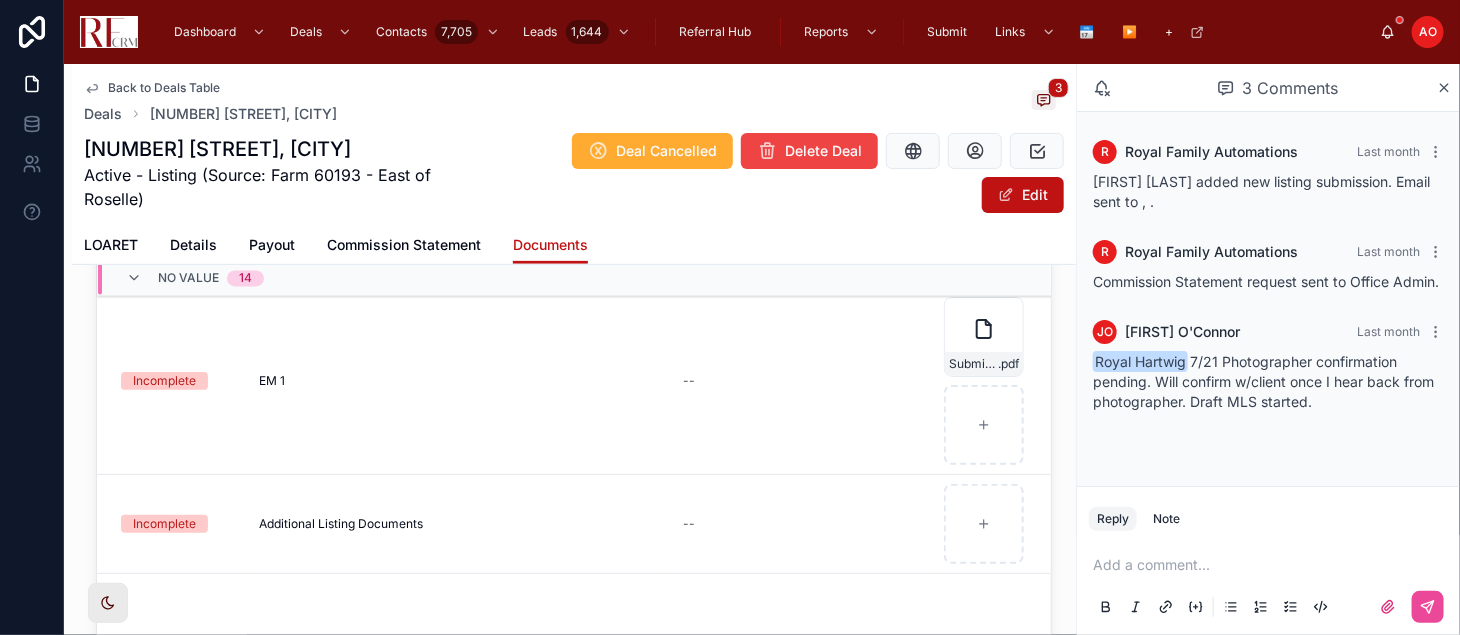 scroll, scrollTop: 161, scrollLeft: 0, axis: vertical 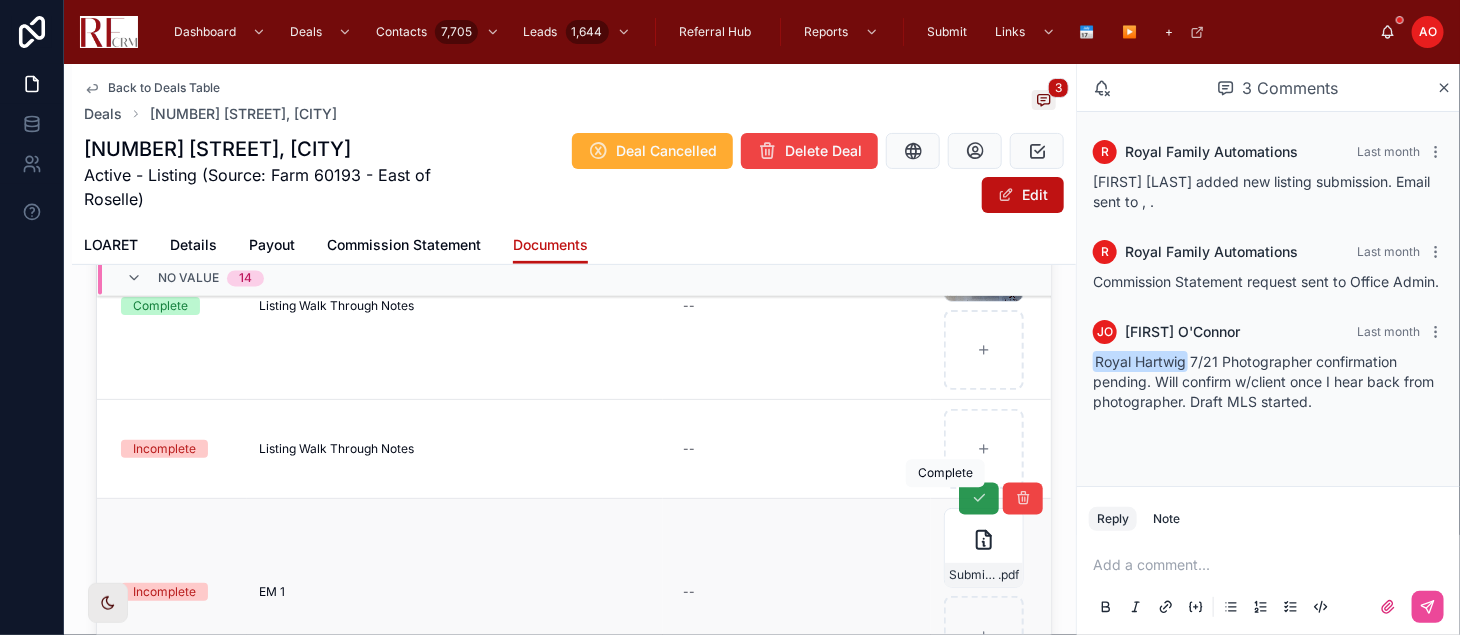click at bounding box center [979, 499] 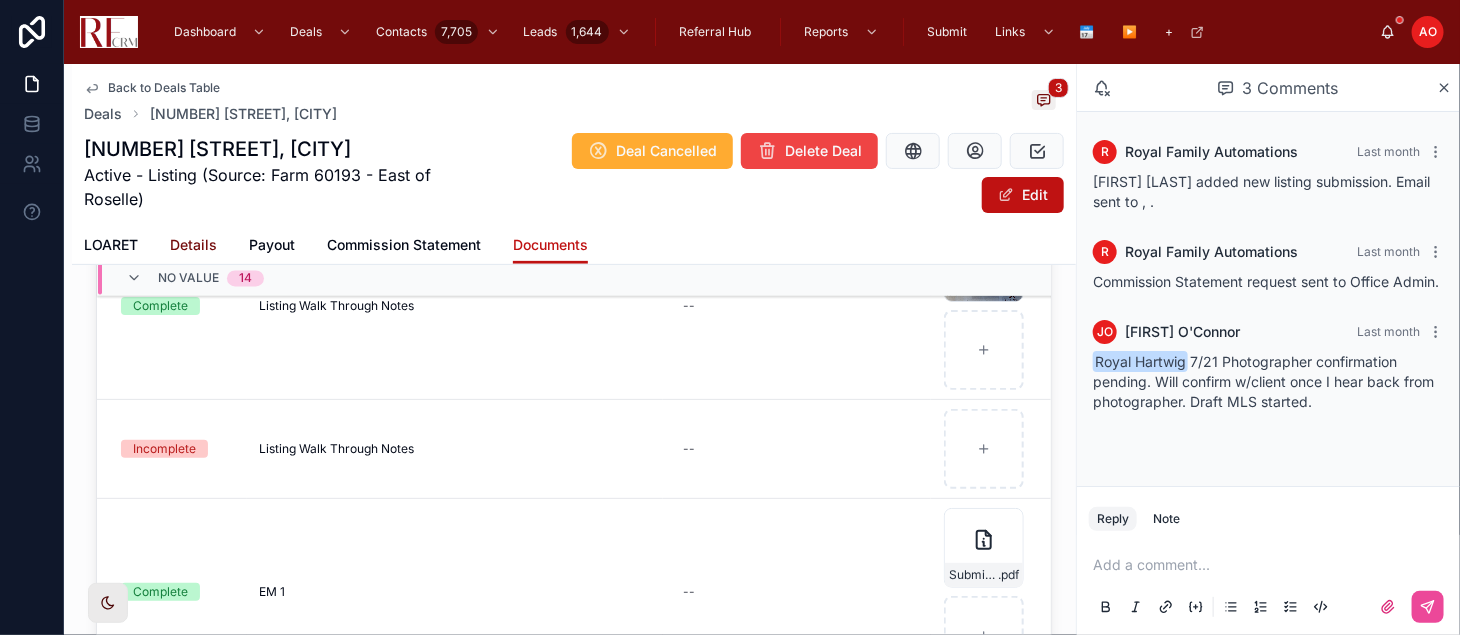 click on "Details" at bounding box center [193, 245] 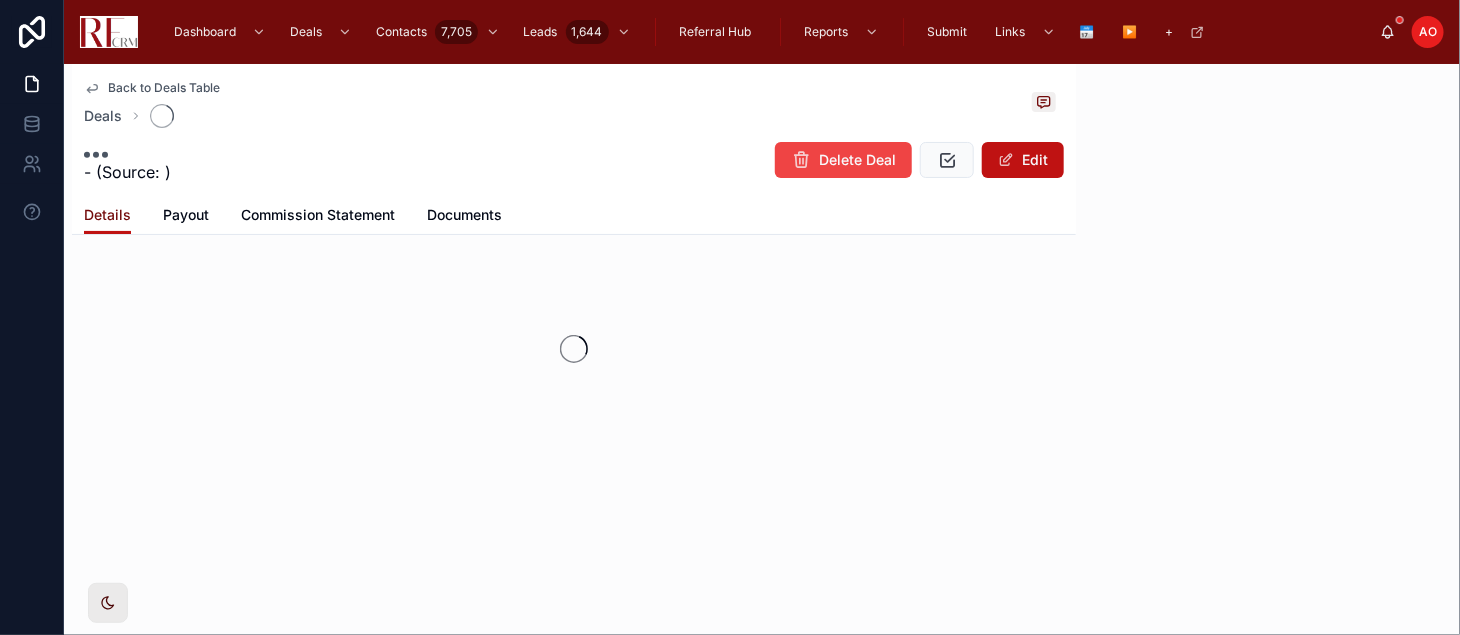 scroll, scrollTop: 66, scrollLeft: 0, axis: vertical 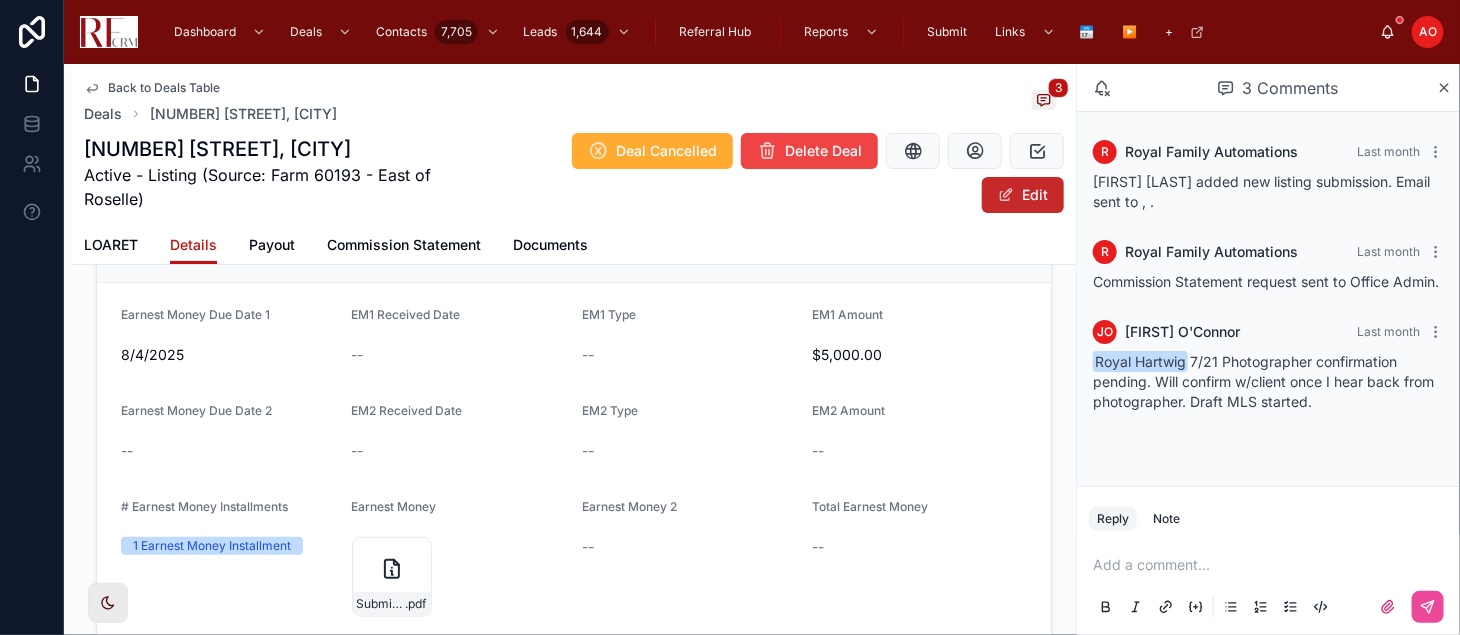 click at bounding box center (1006, 195) 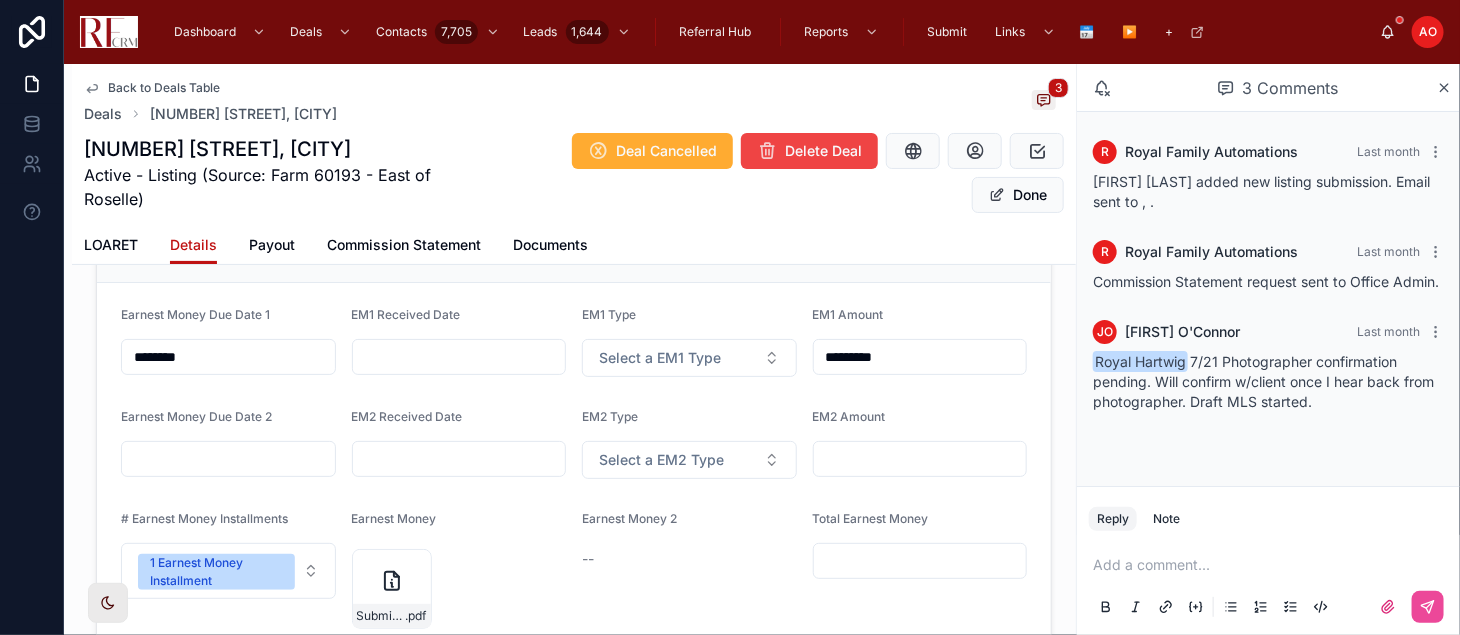 click at bounding box center (459, 357) 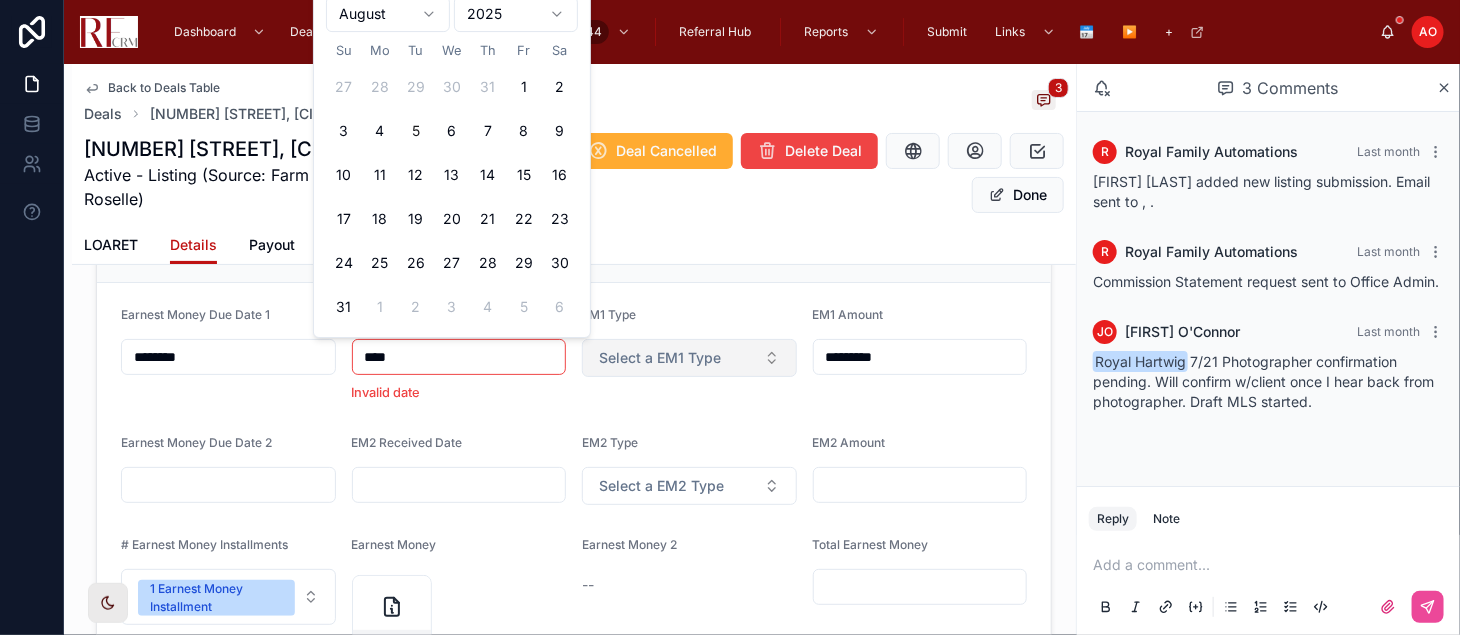 type on "****" 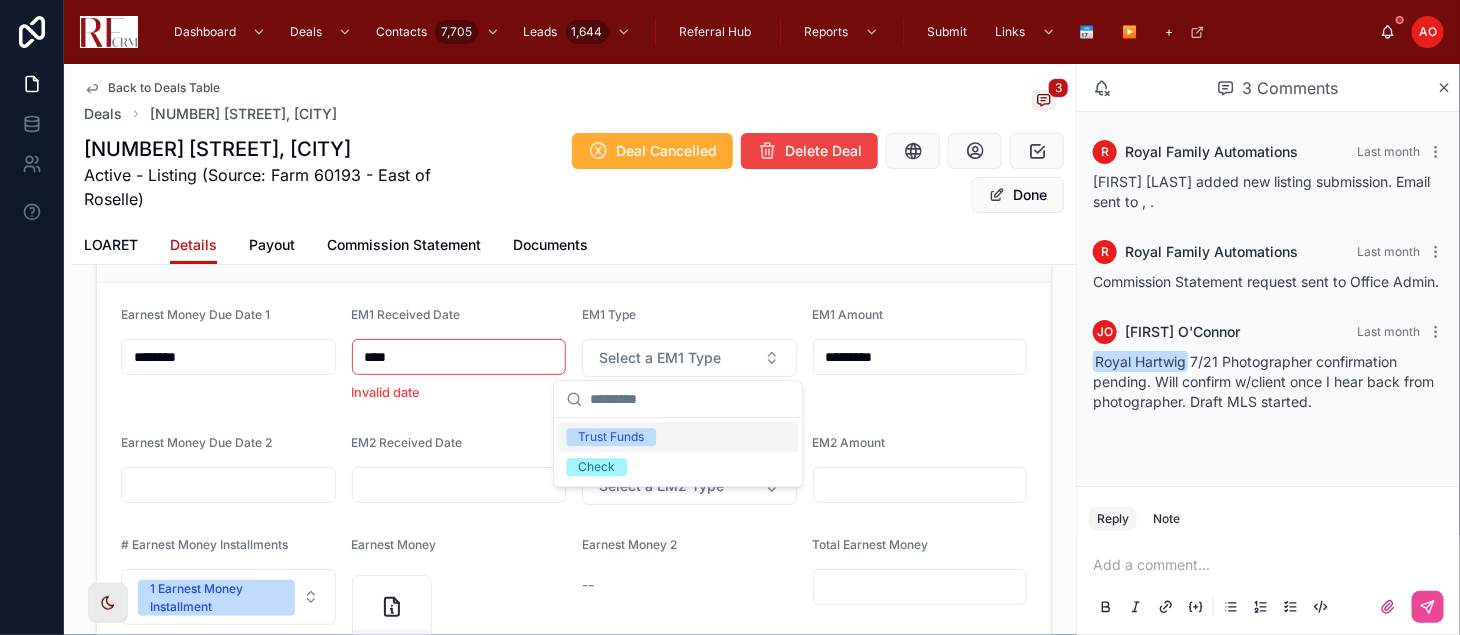 click on "Trust Funds" at bounding box center [611, 437] 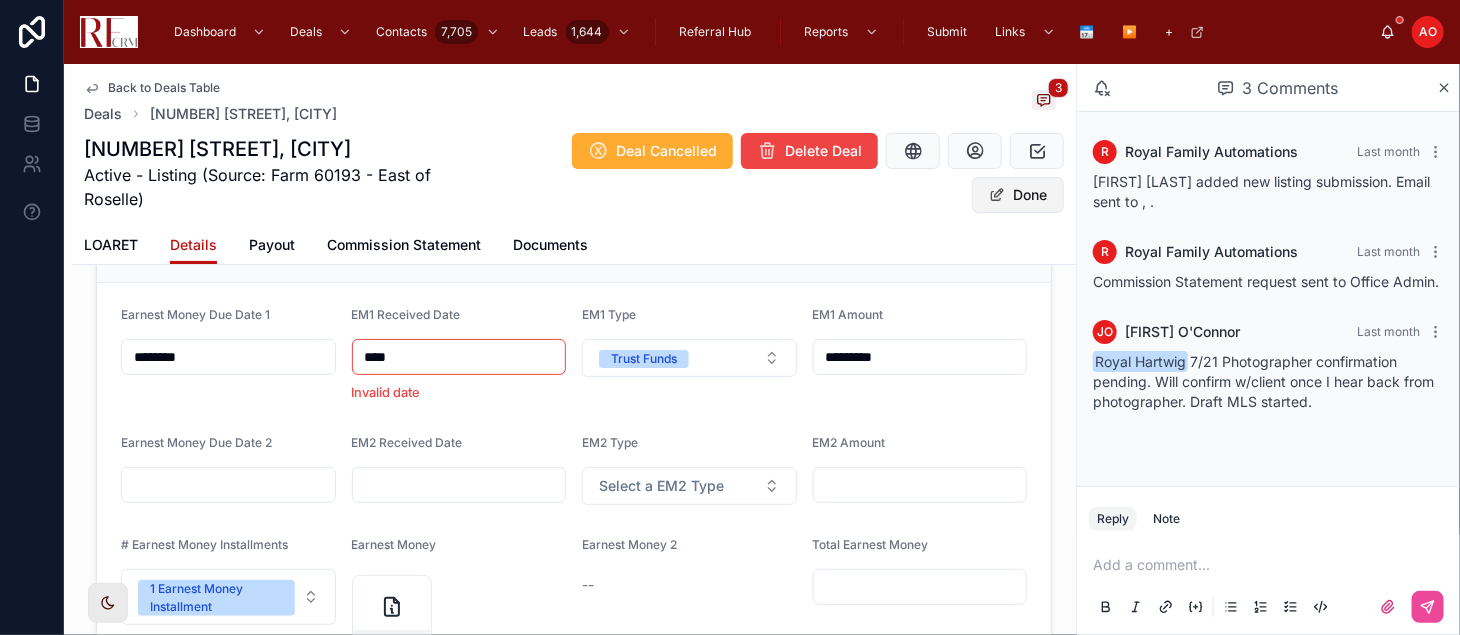 click on "Done" at bounding box center [1018, 195] 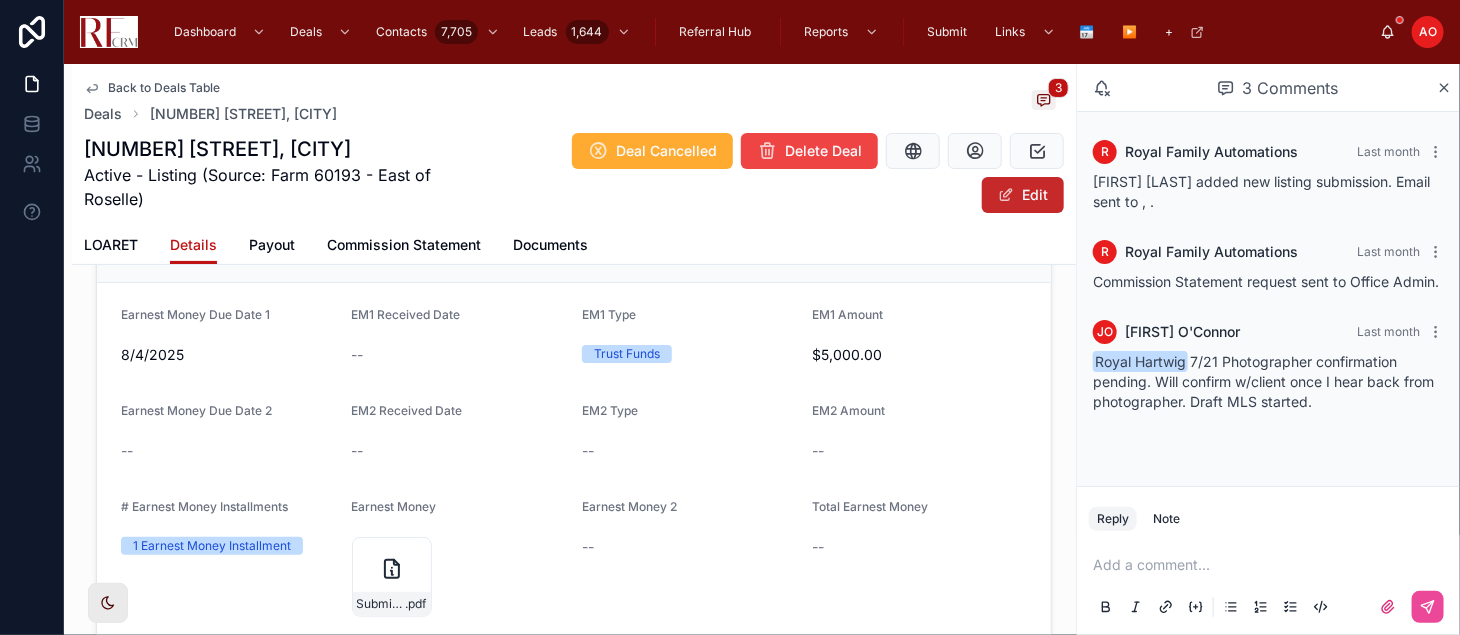 click on "Edit" at bounding box center (1023, 195) 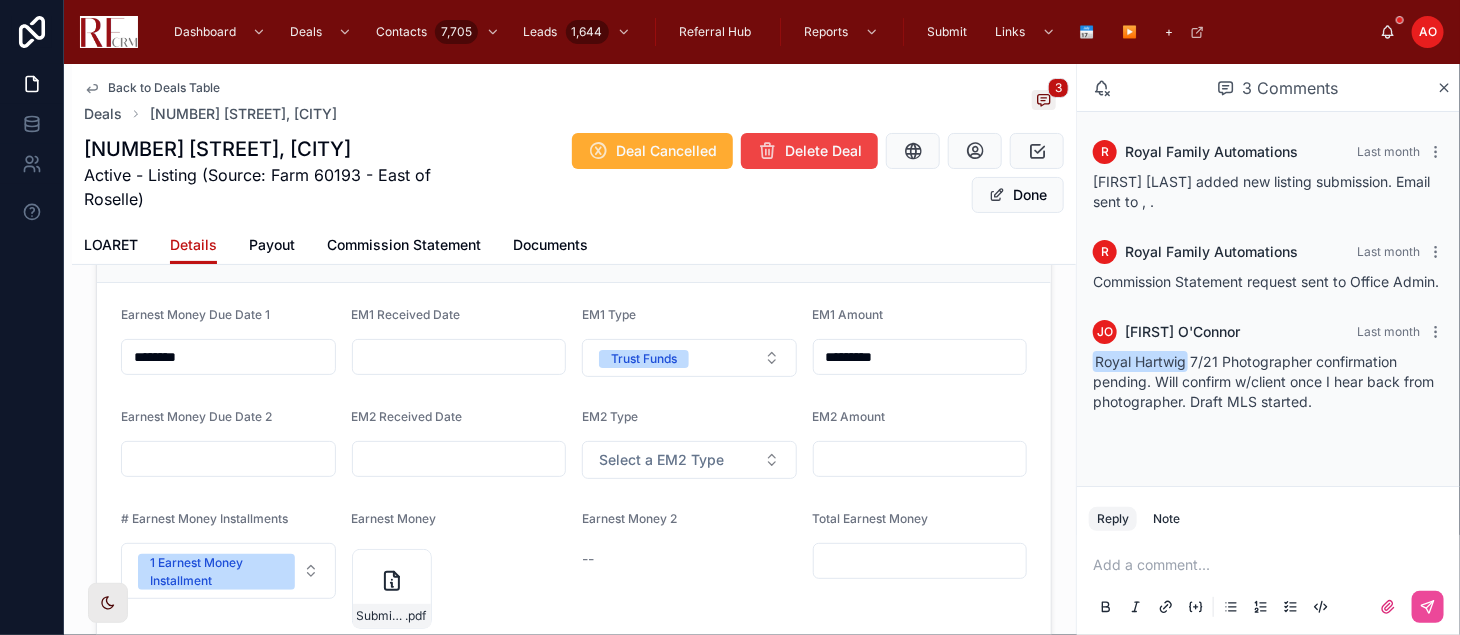 click at bounding box center [459, 357] 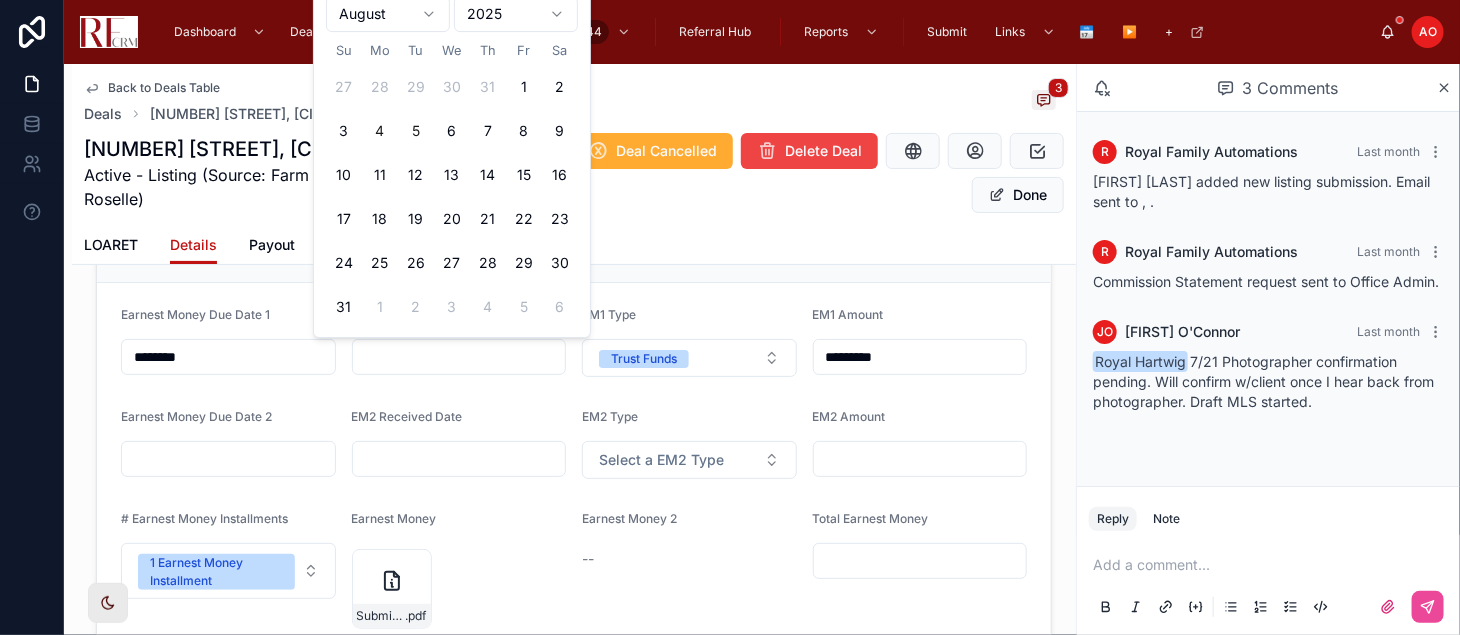 click on "4" at bounding box center (380, 131) 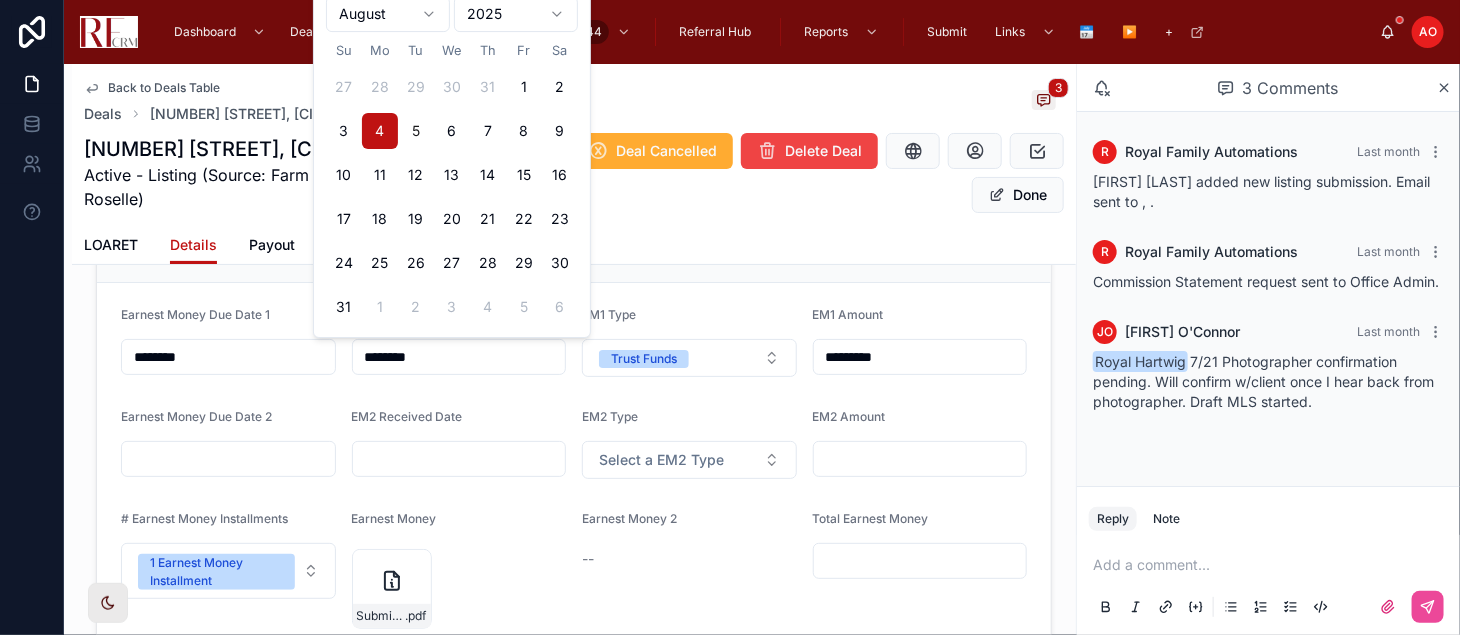 type on "********" 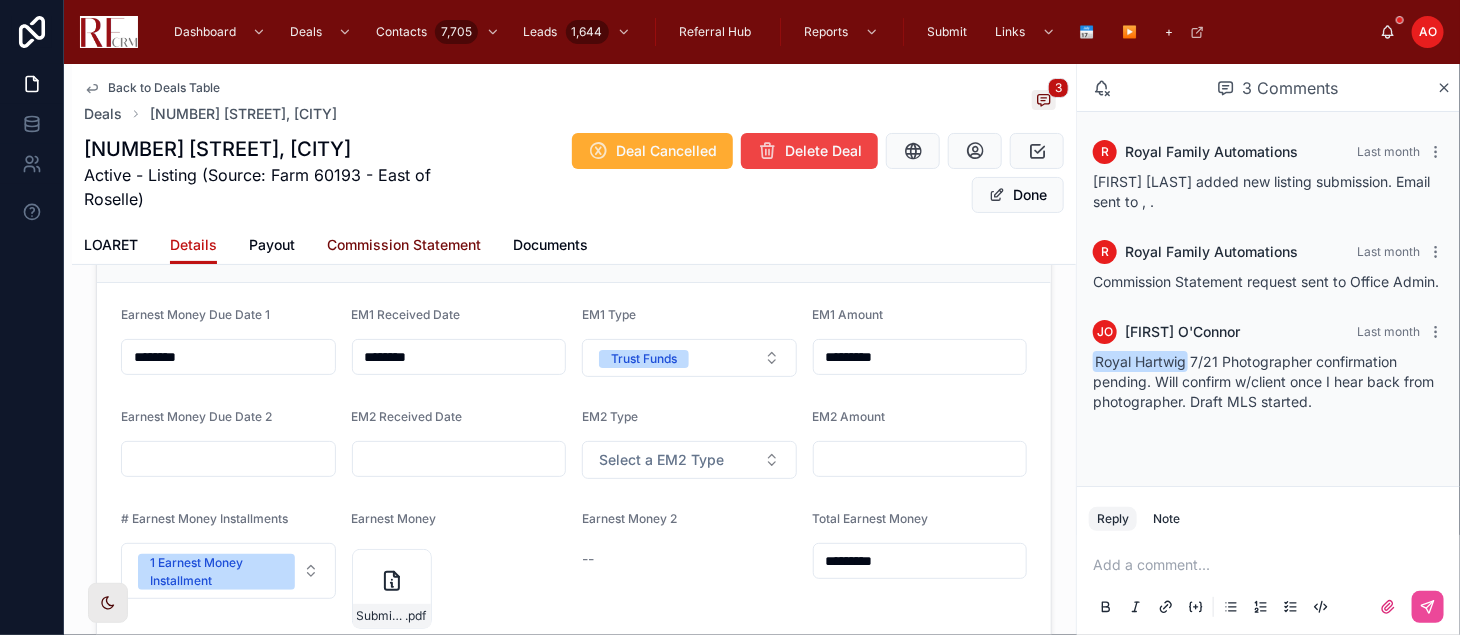 type on "*********" 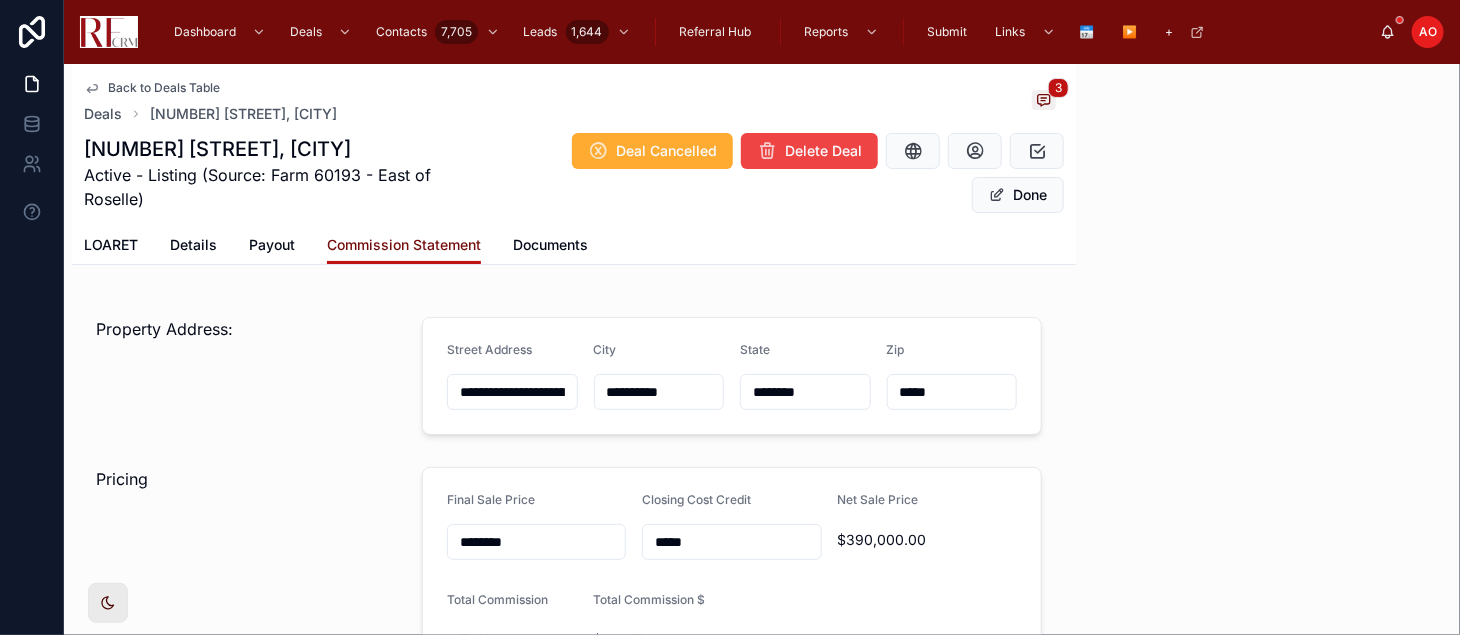 scroll, scrollTop: 96, scrollLeft: 0, axis: vertical 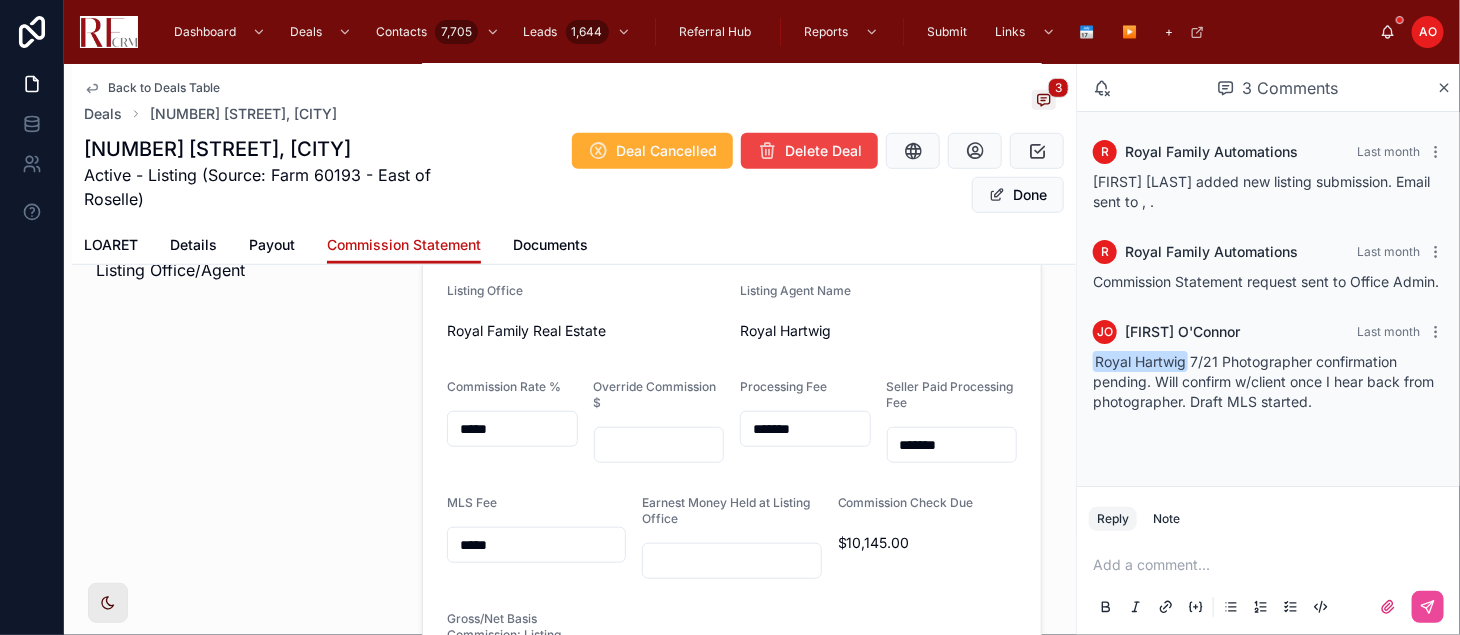 click at bounding box center [731, 561] 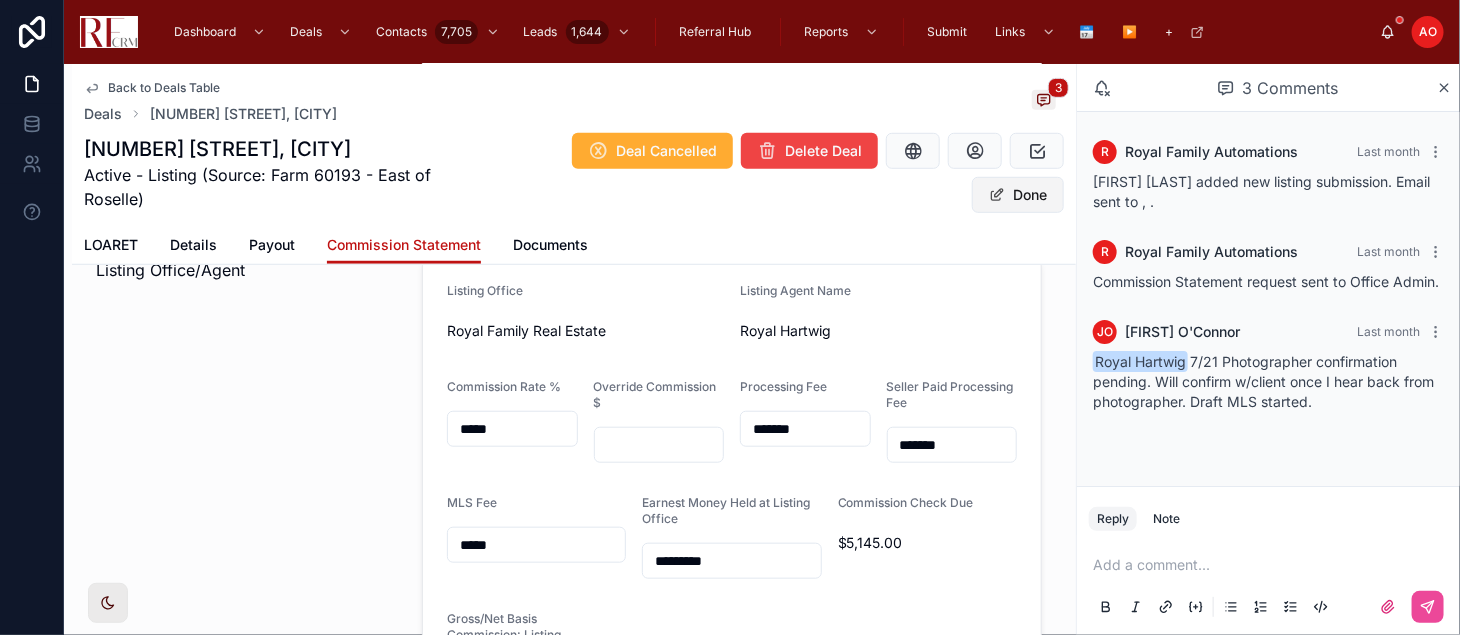 type on "*********" 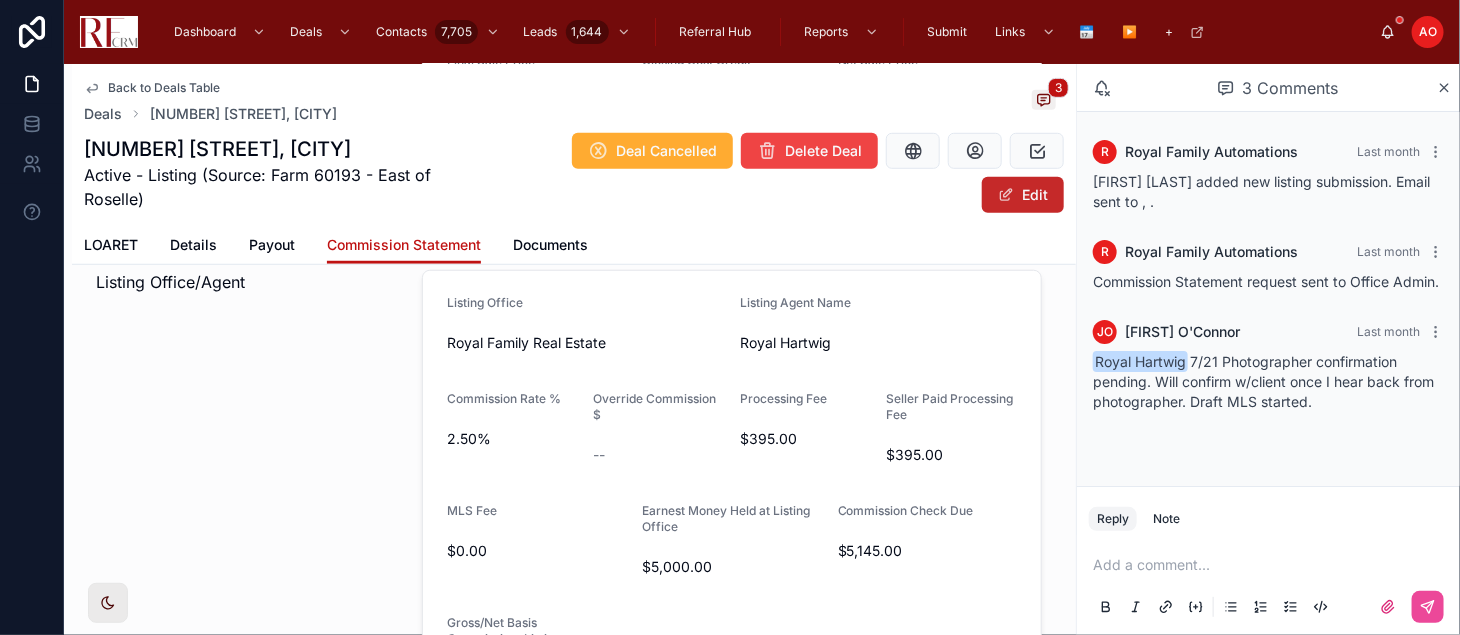 scroll, scrollTop: 537, scrollLeft: 0, axis: vertical 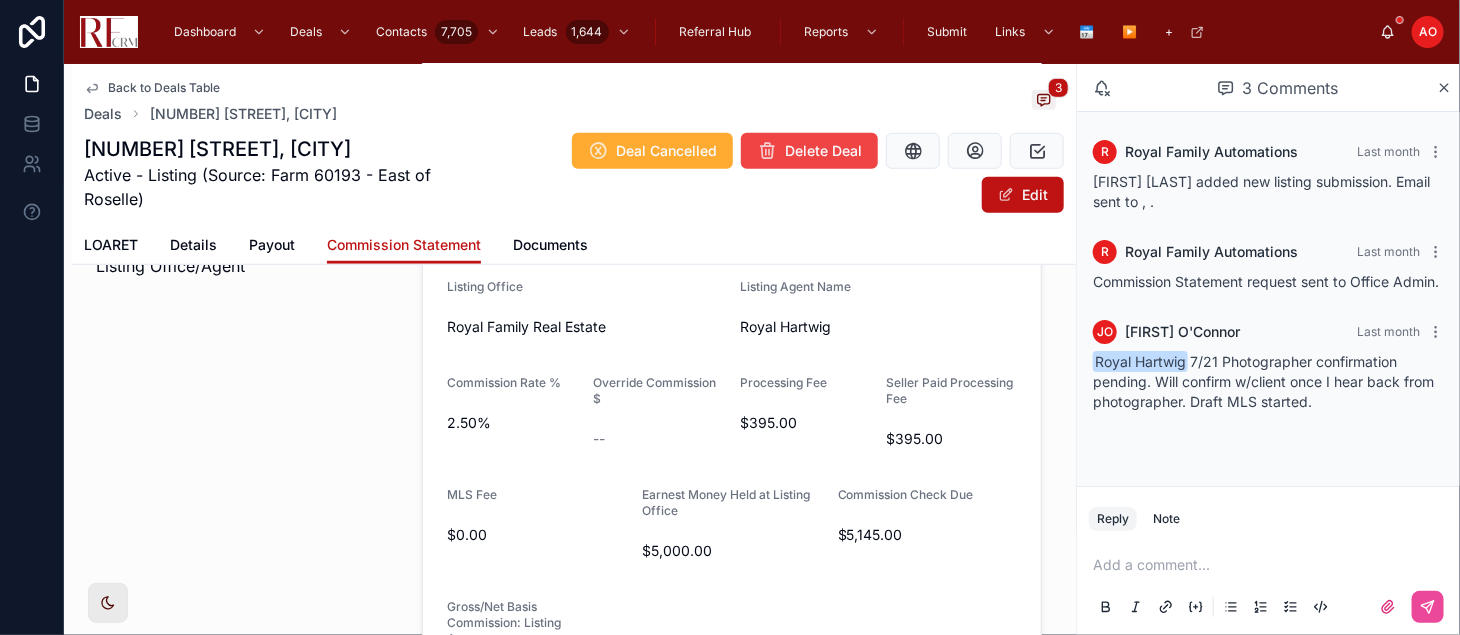 type 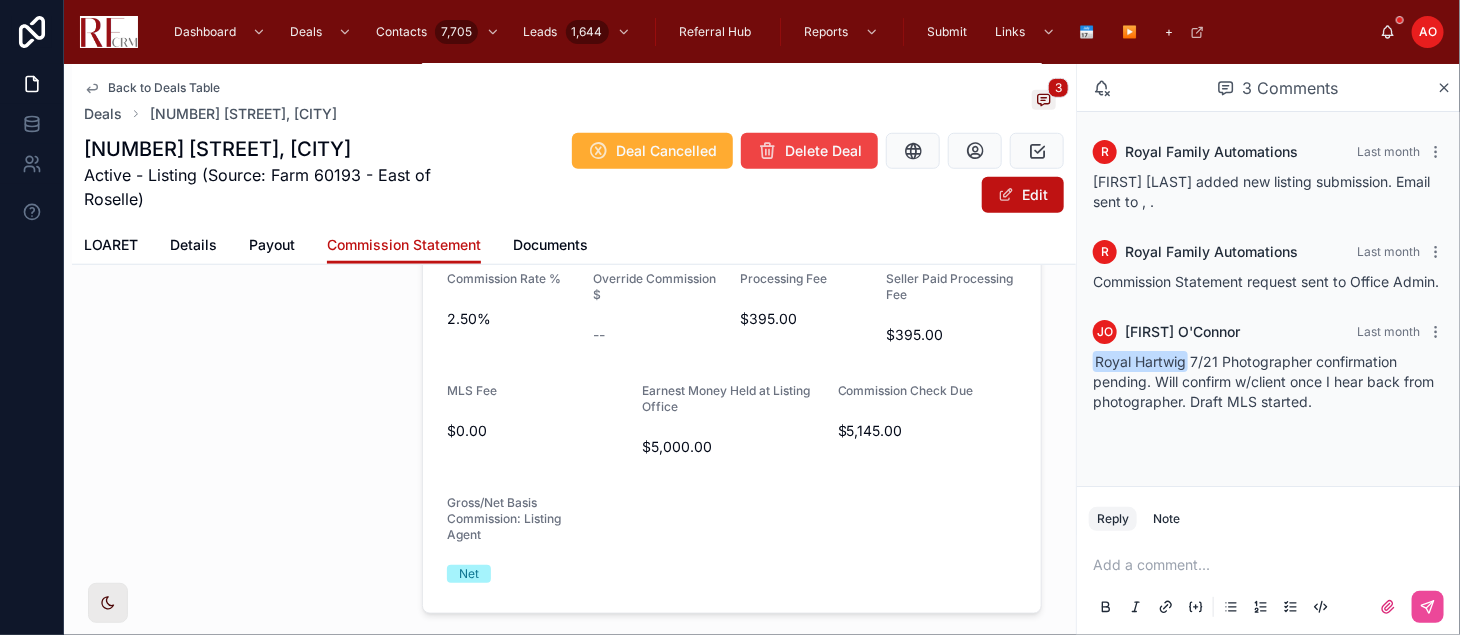 scroll, scrollTop: 679, scrollLeft: 0, axis: vertical 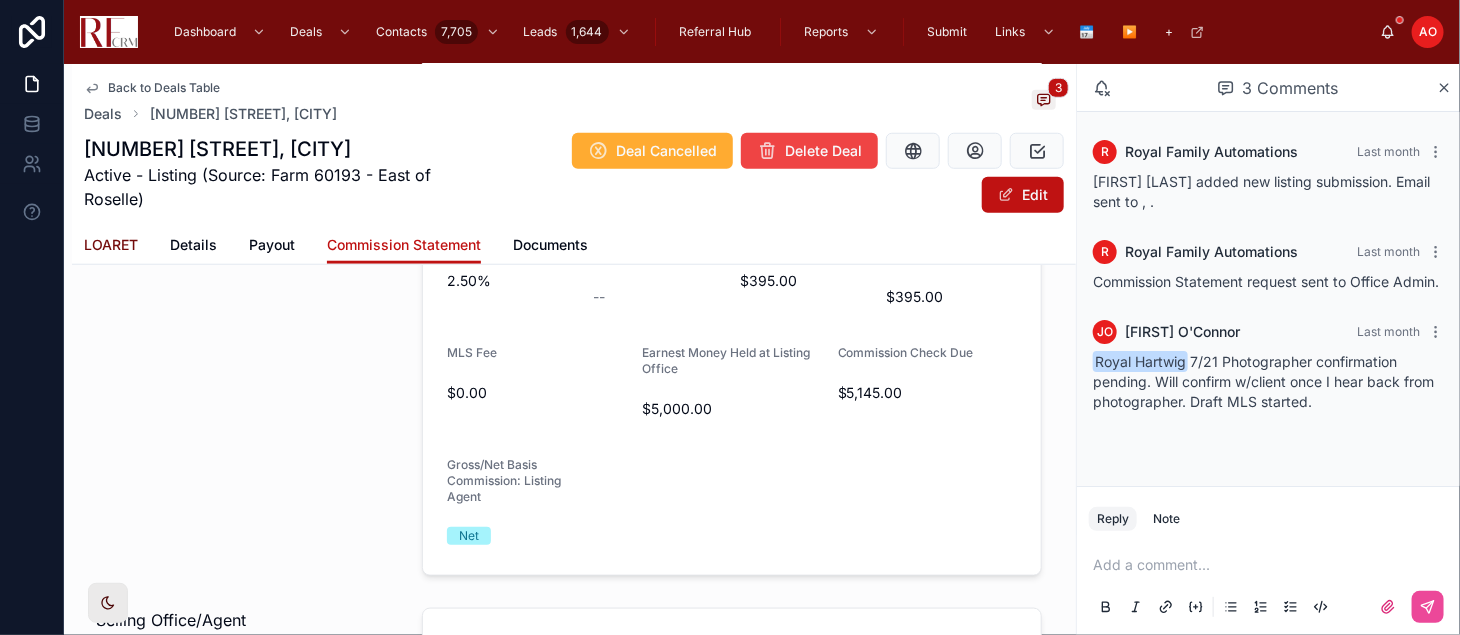 click on "LOARET" at bounding box center [111, 245] 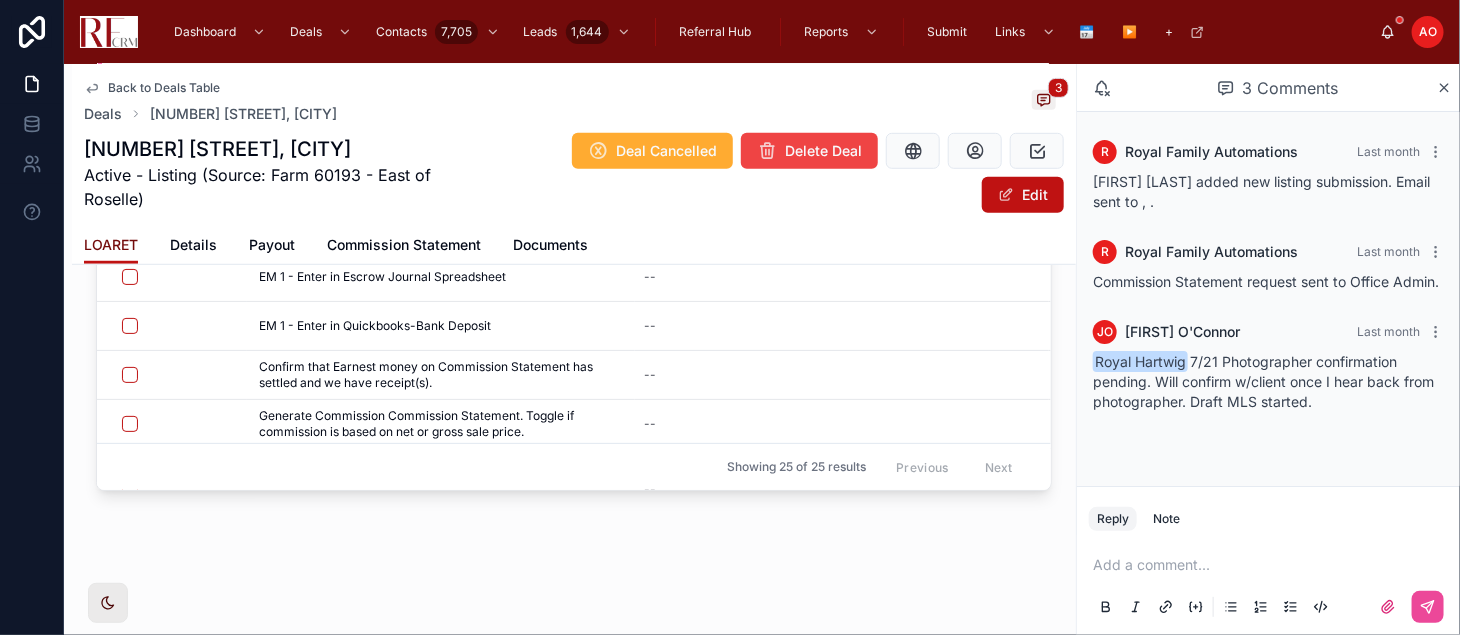 scroll, scrollTop: 505, scrollLeft: 0, axis: vertical 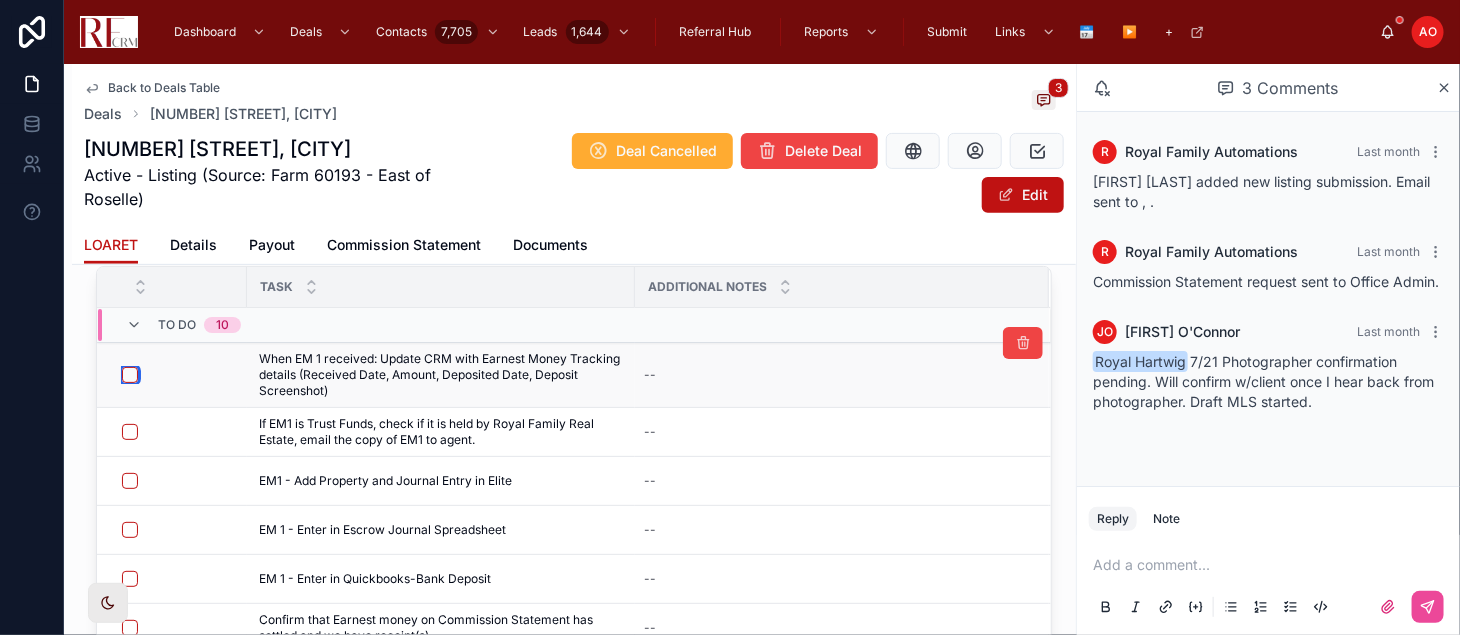 click at bounding box center [130, 375] 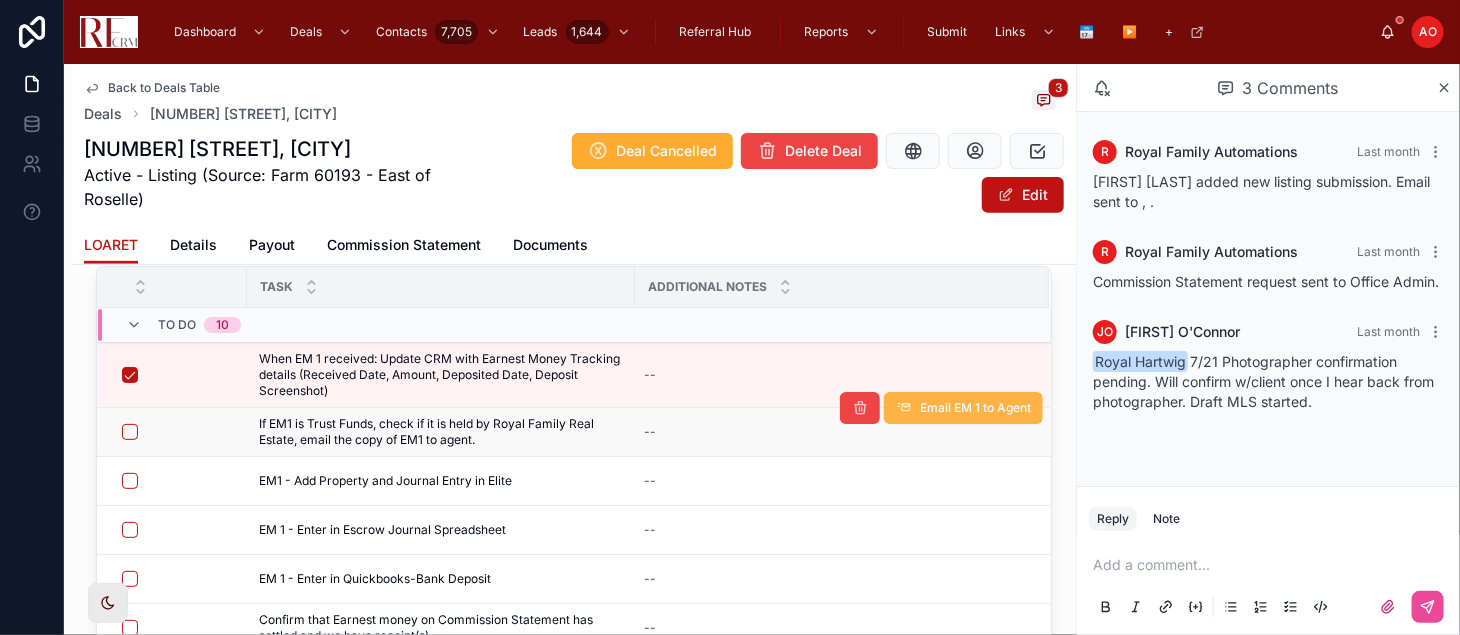 click on "Email EM 1 to Agent" at bounding box center [975, 408] 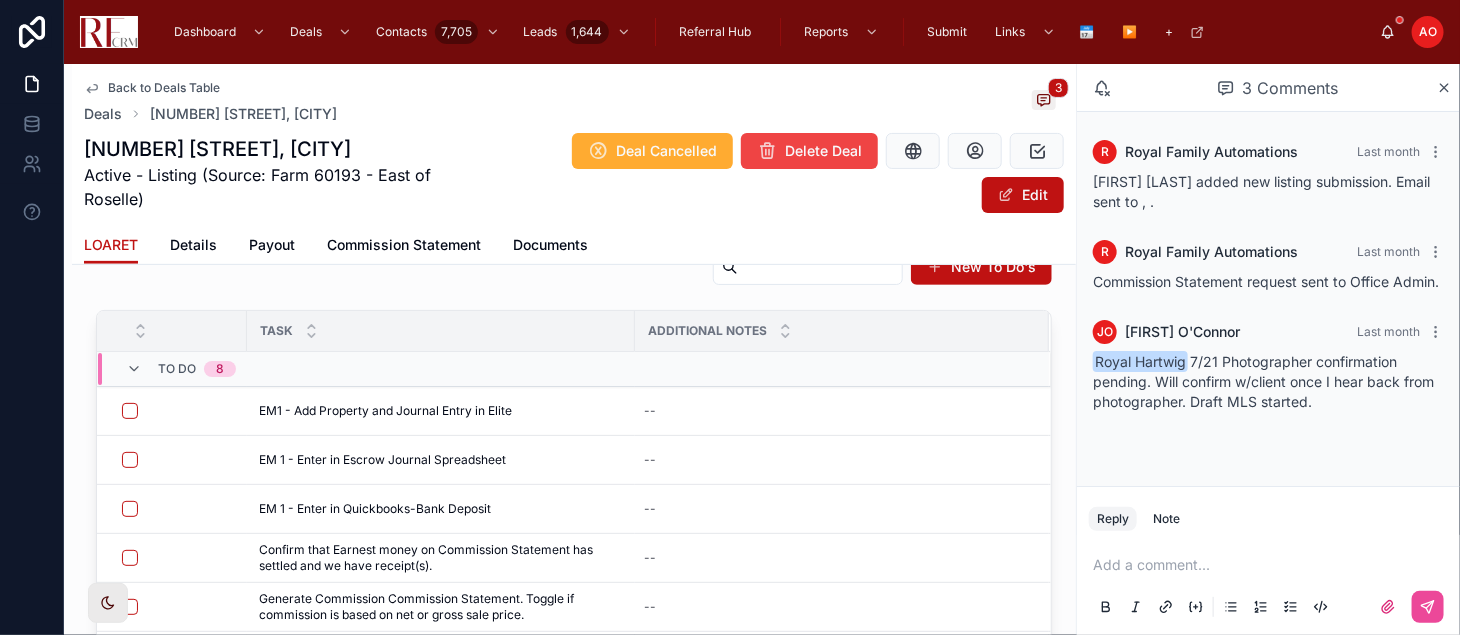 scroll, scrollTop: 207, scrollLeft: 0, axis: vertical 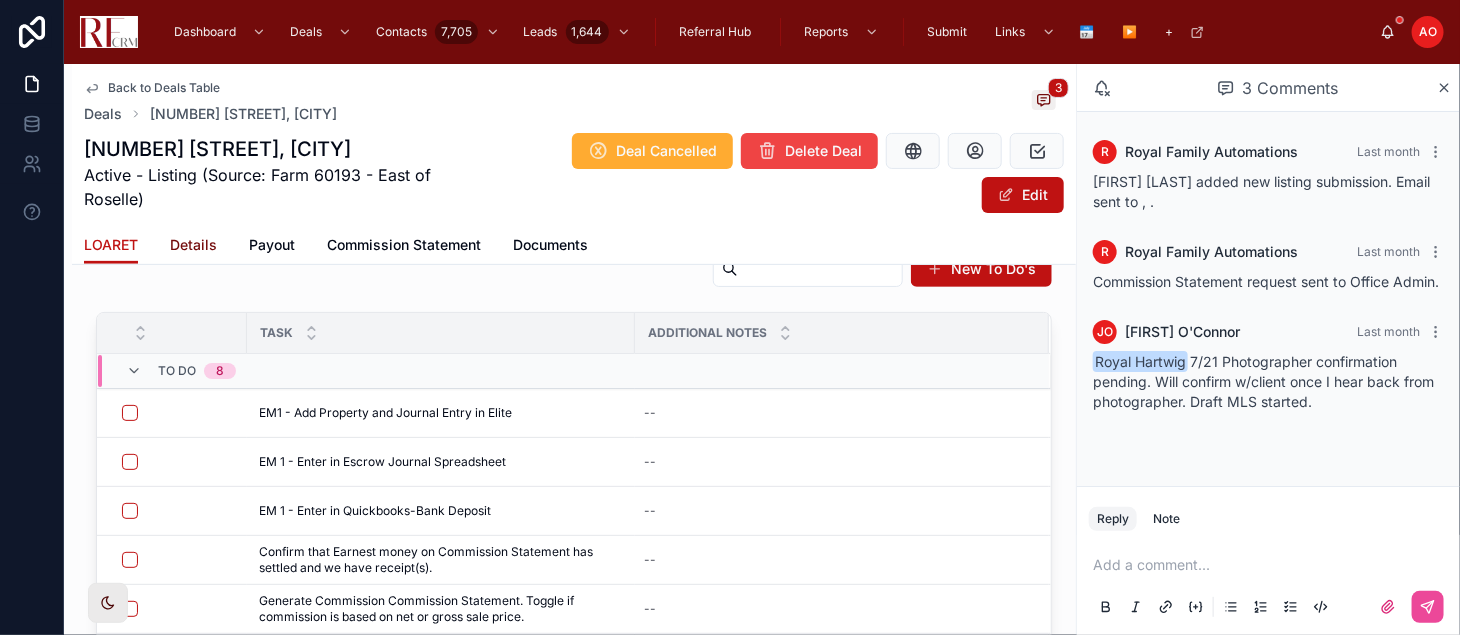 click on "Details" at bounding box center [193, 245] 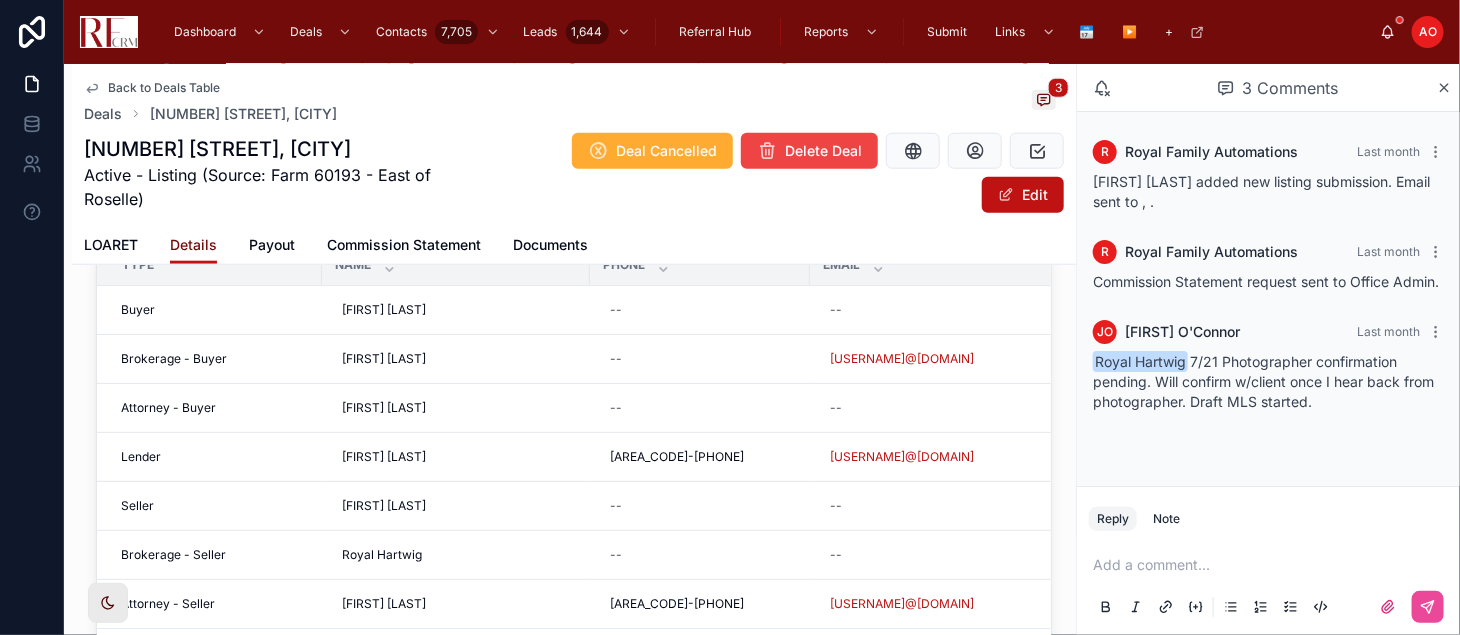 scroll, scrollTop: 784, scrollLeft: 0, axis: vertical 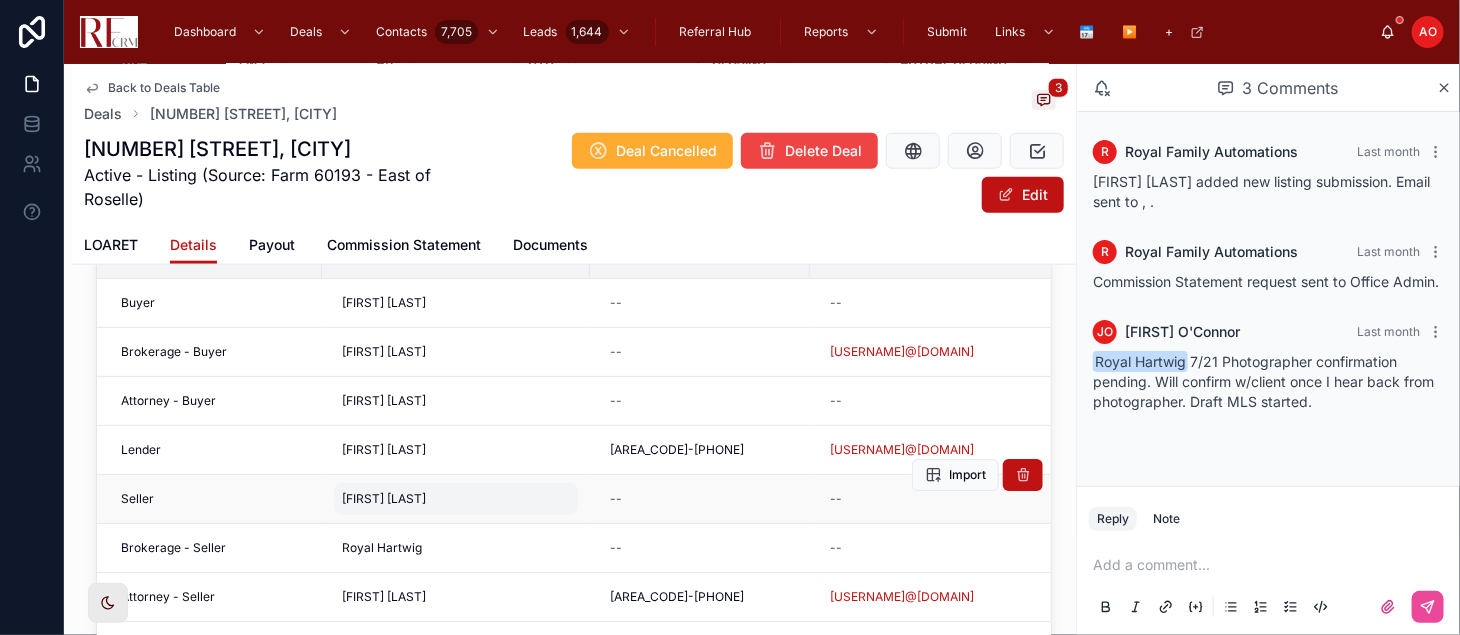 click on "[FIRST] [LAST]" at bounding box center (384, 499) 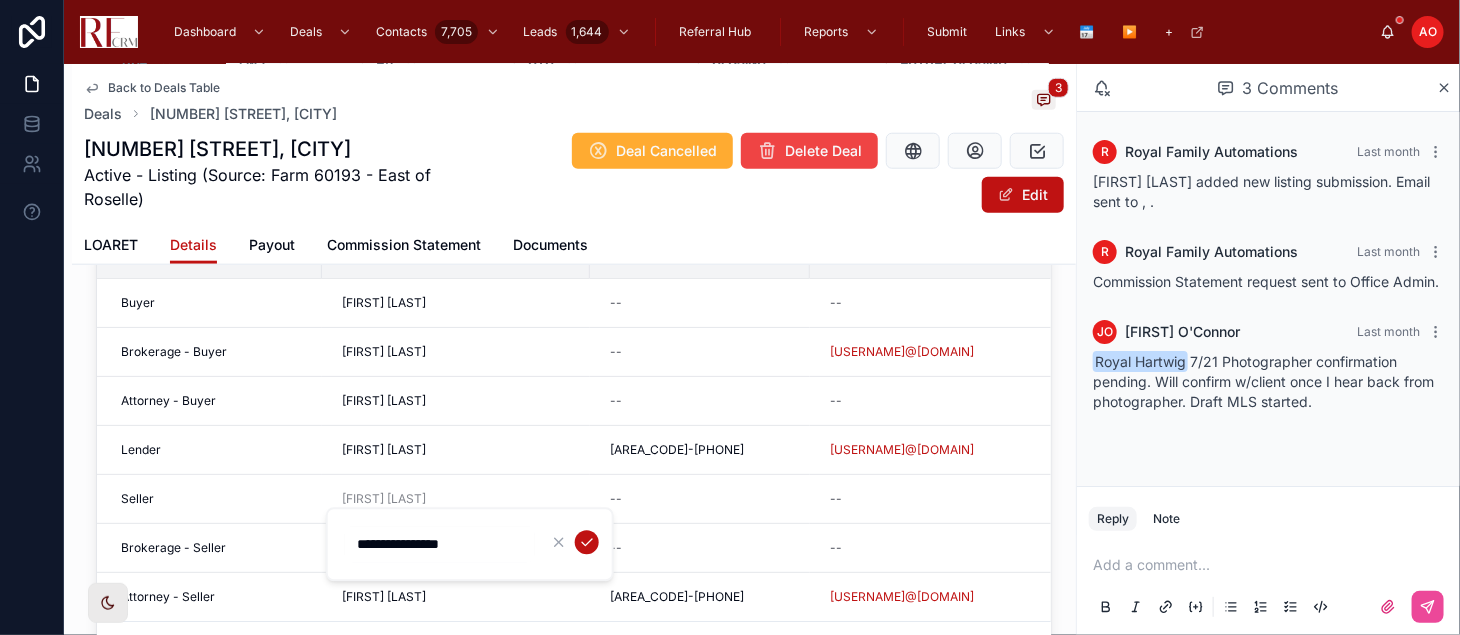 click on "**********" at bounding box center (470, 544) 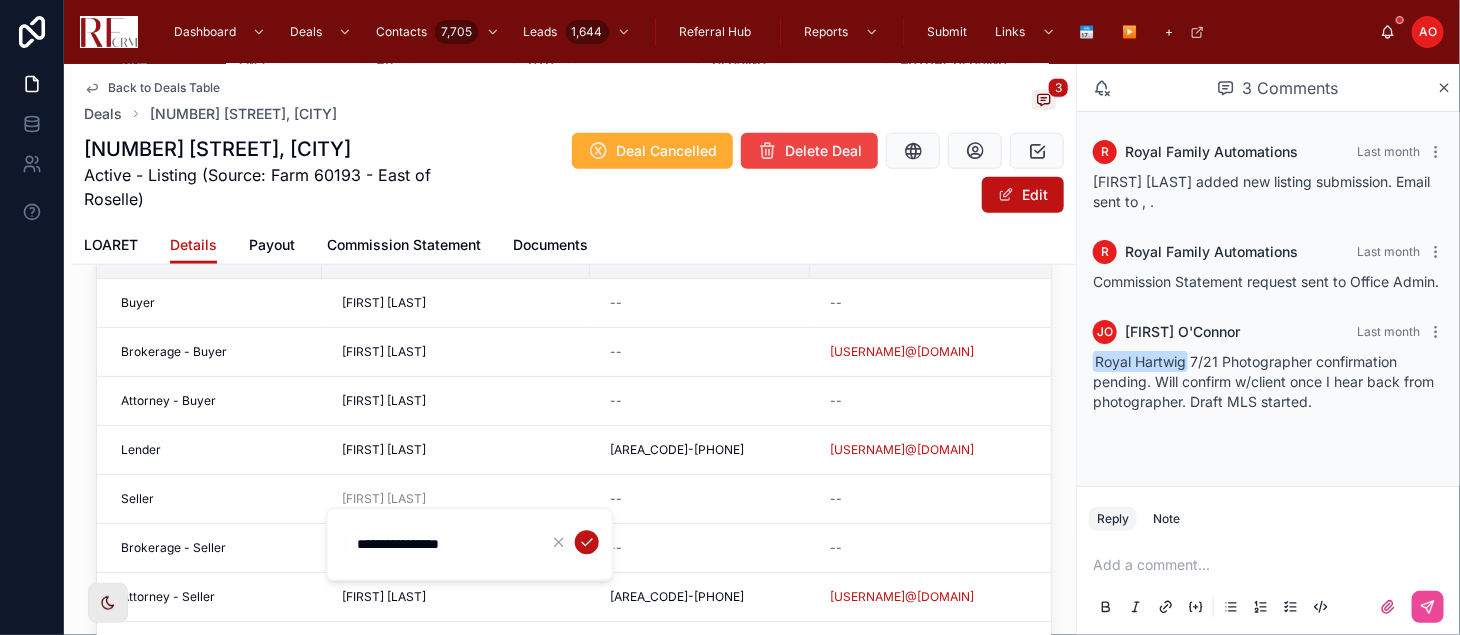 click on "**********" at bounding box center [440, 544] 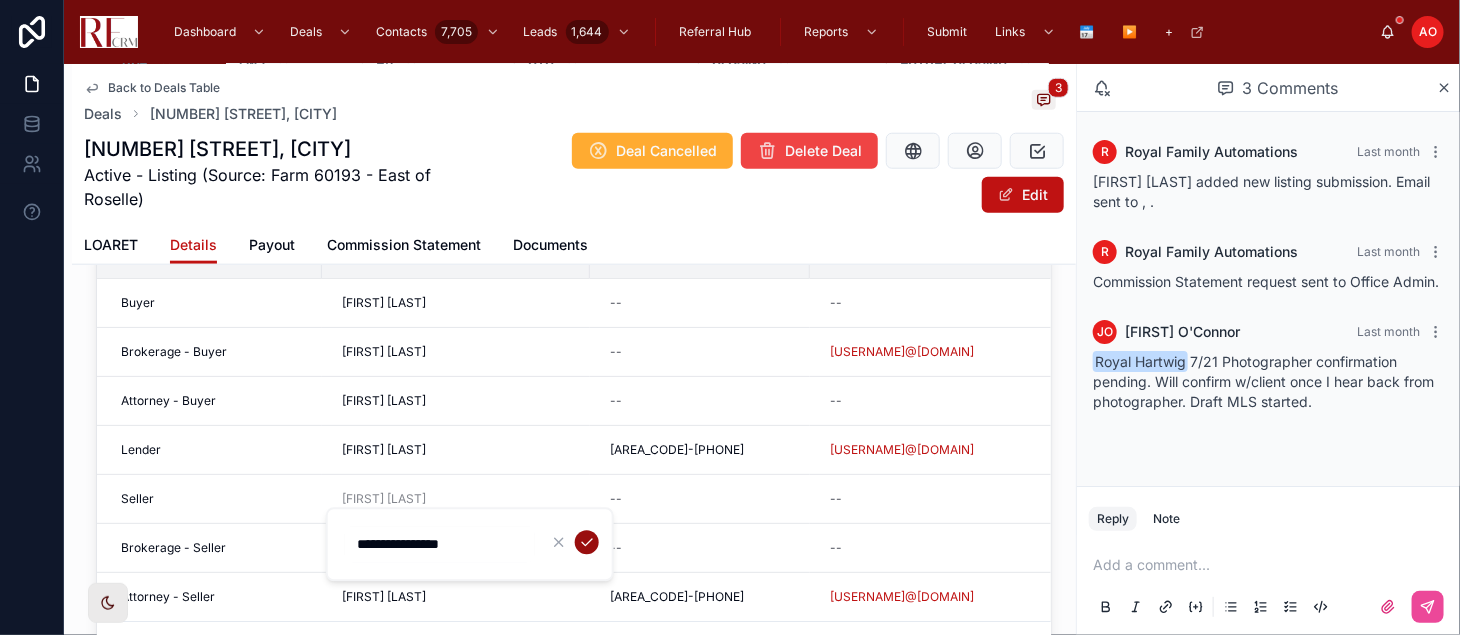 click at bounding box center (587, 542) 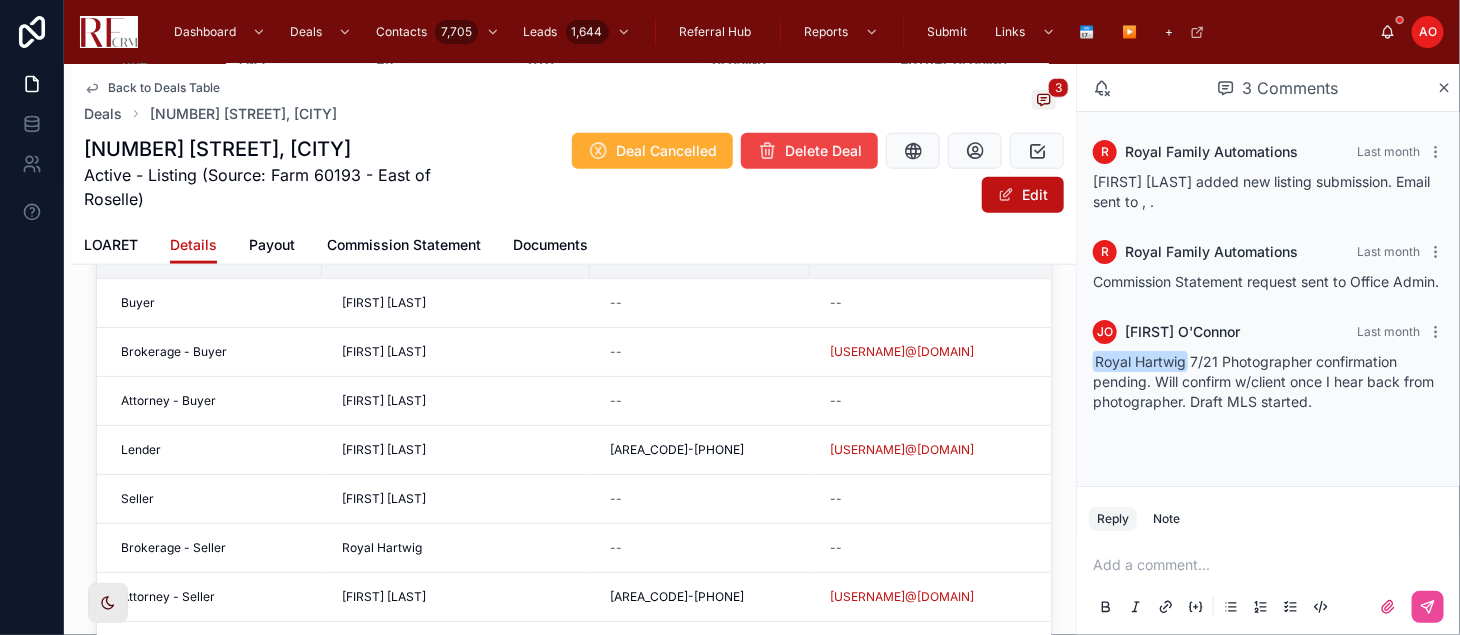 click on "Back to Deals Table Deals [NUMBER] [STREET], [CITY] 3 [NUMBER] [STREET], [CITY] Active - Listing  (Source: Farm [POSTAL_CODE] - East of Roselle) Deal Cancelled Delete Deal Edit" at bounding box center (574, 145) 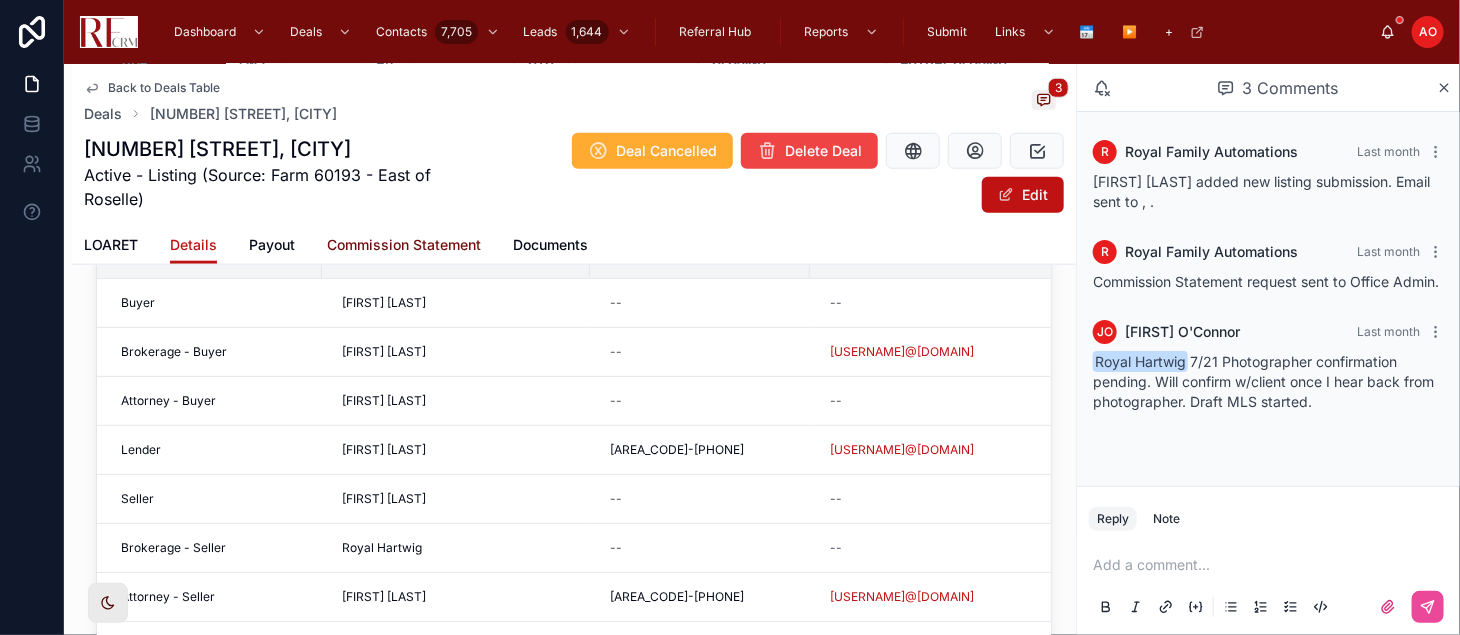 click on "Commission Statement" at bounding box center (404, 245) 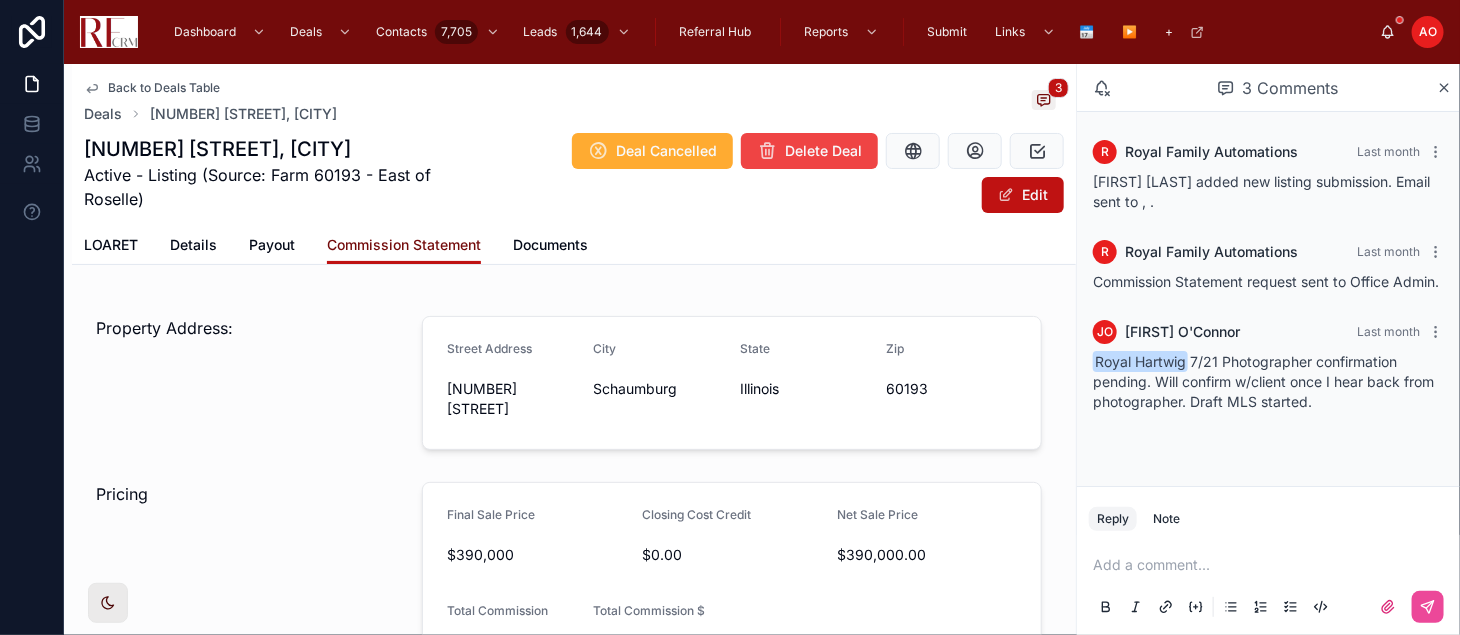 scroll, scrollTop: 0, scrollLeft: 0, axis: both 